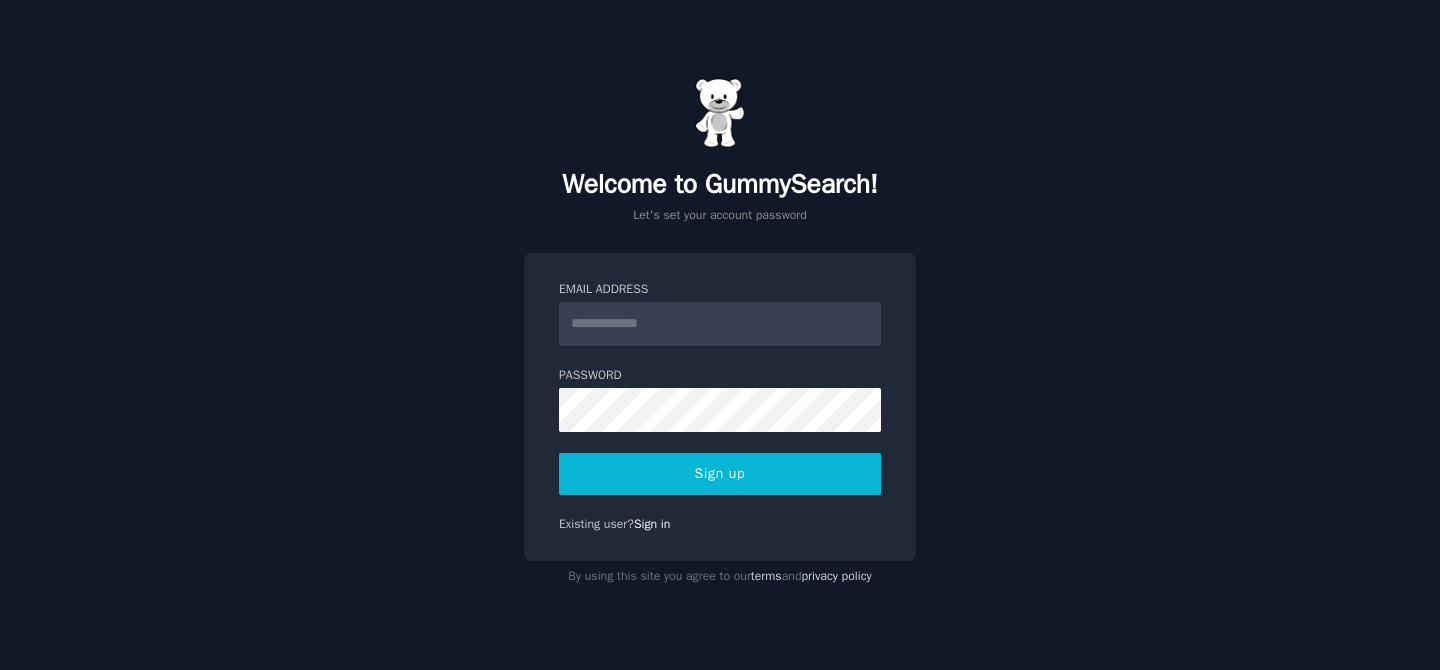 scroll, scrollTop: 0, scrollLeft: 0, axis: both 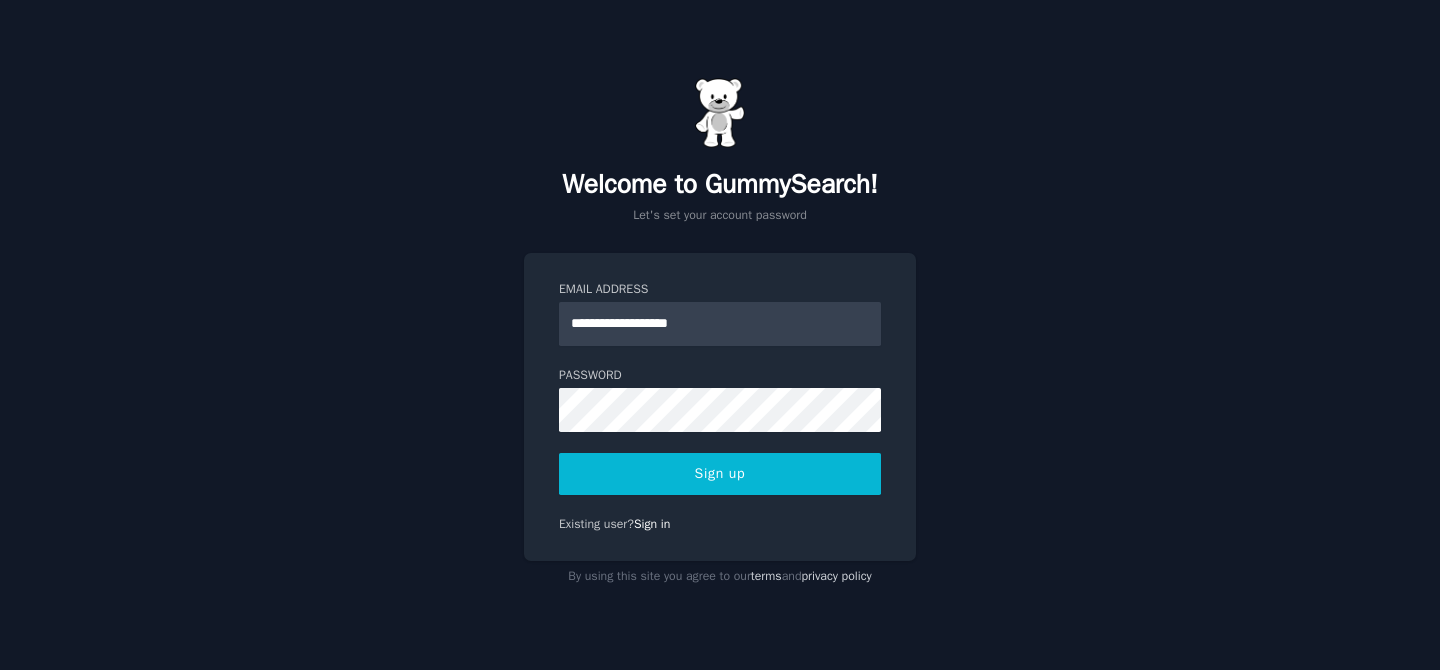 type on "**********" 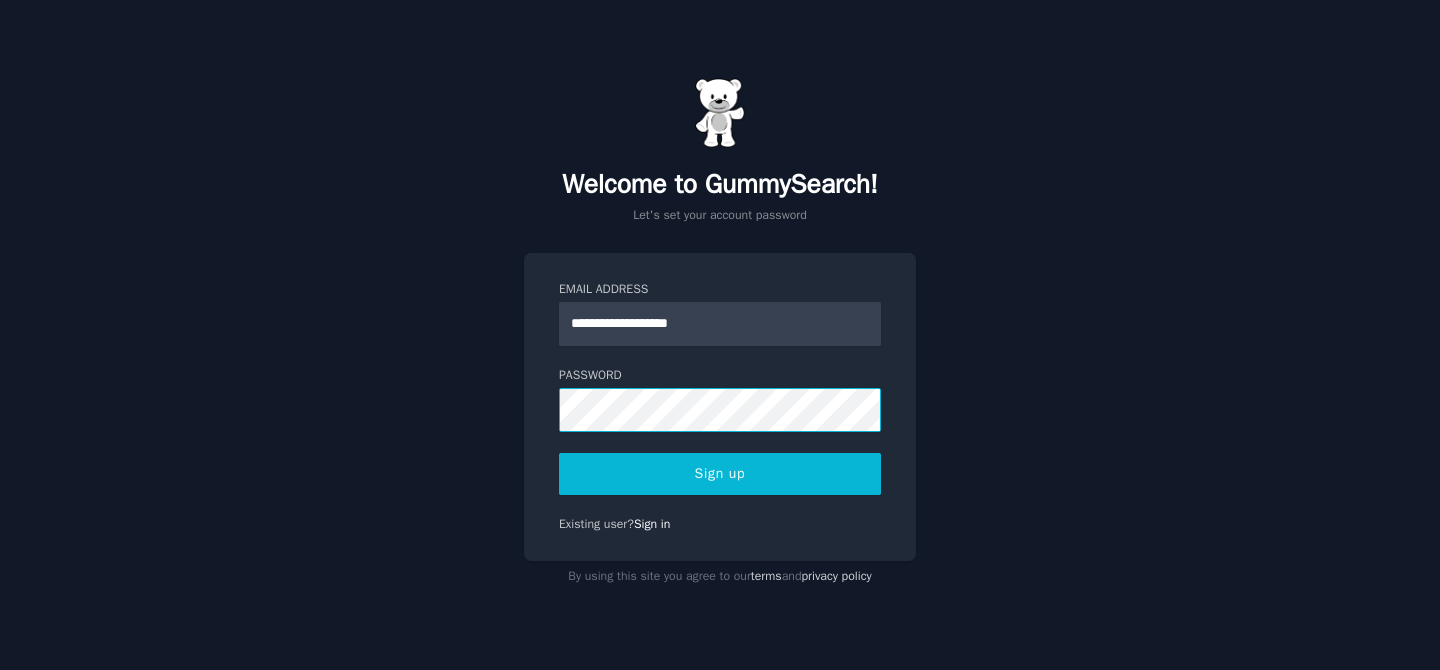 click on "Sign up" at bounding box center [720, 474] 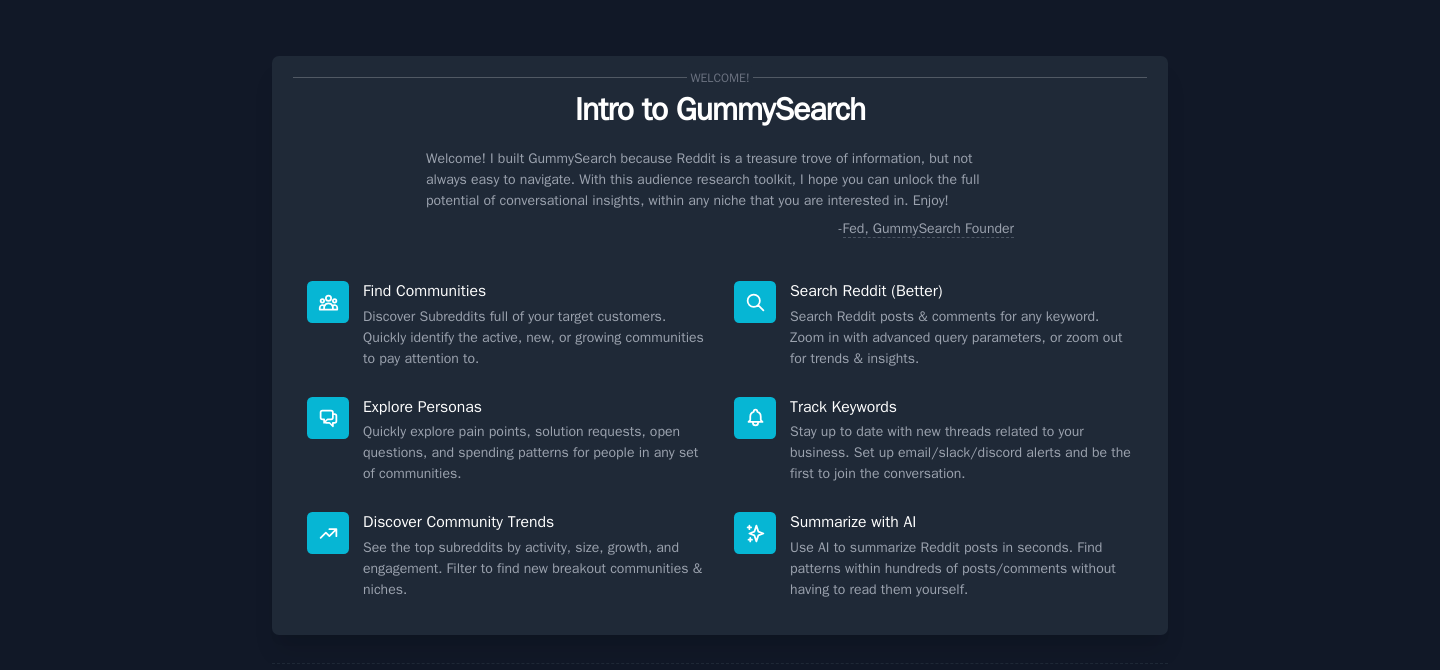 scroll, scrollTop: 0, scrollLeft: 0, axis: both 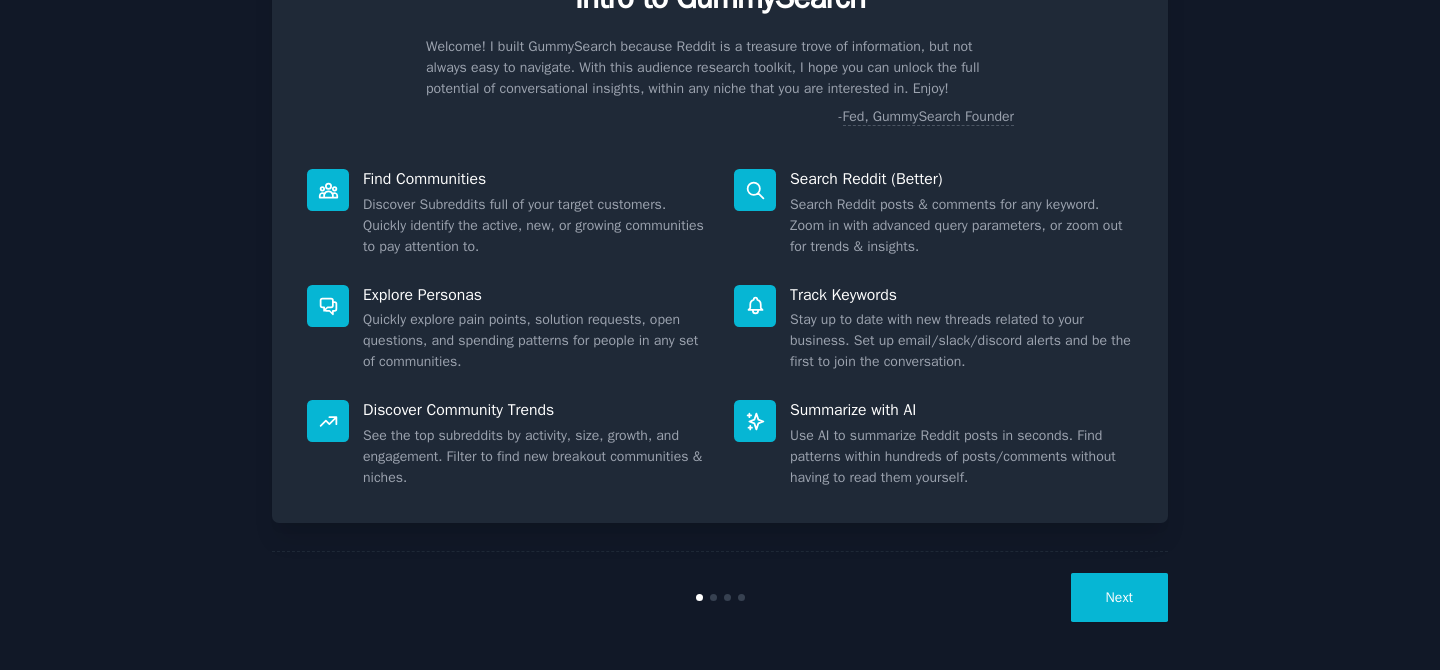 click on "Summarize with AI" at bounding box center [961, 410] 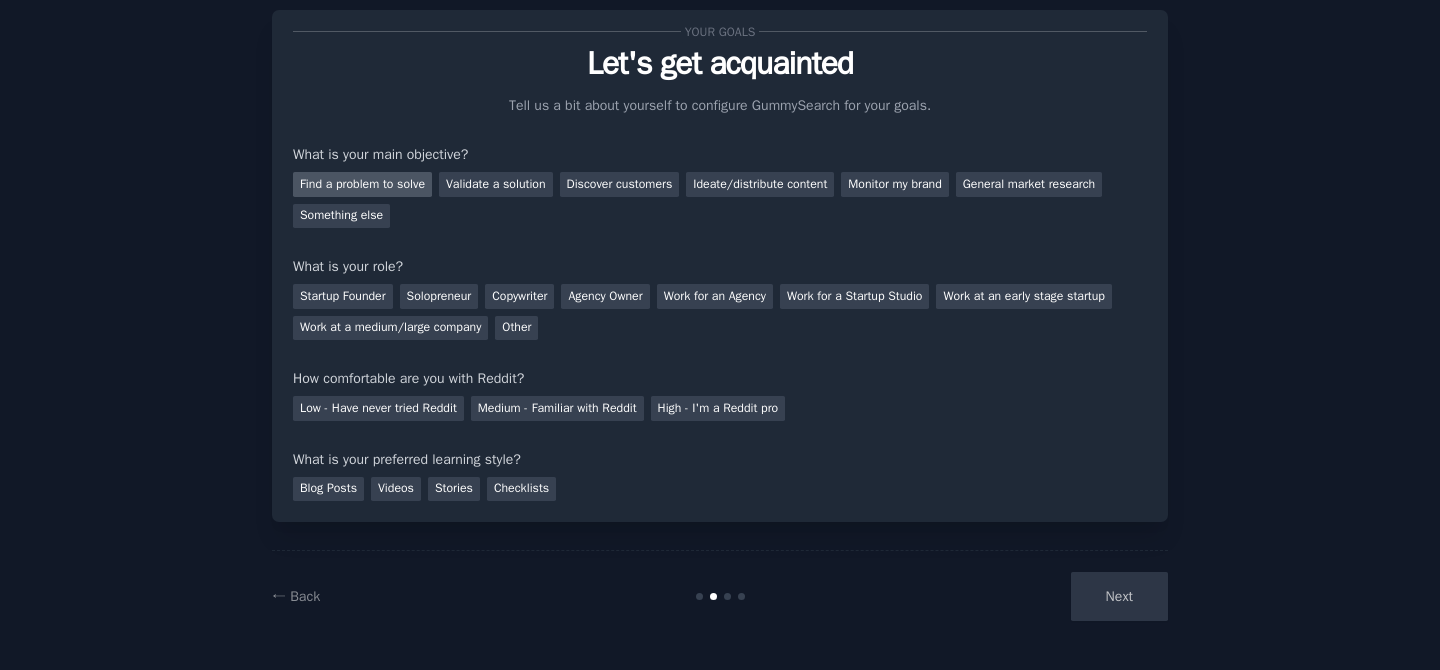 click on "Find a problem to solve" at bounding box center [362, 184] 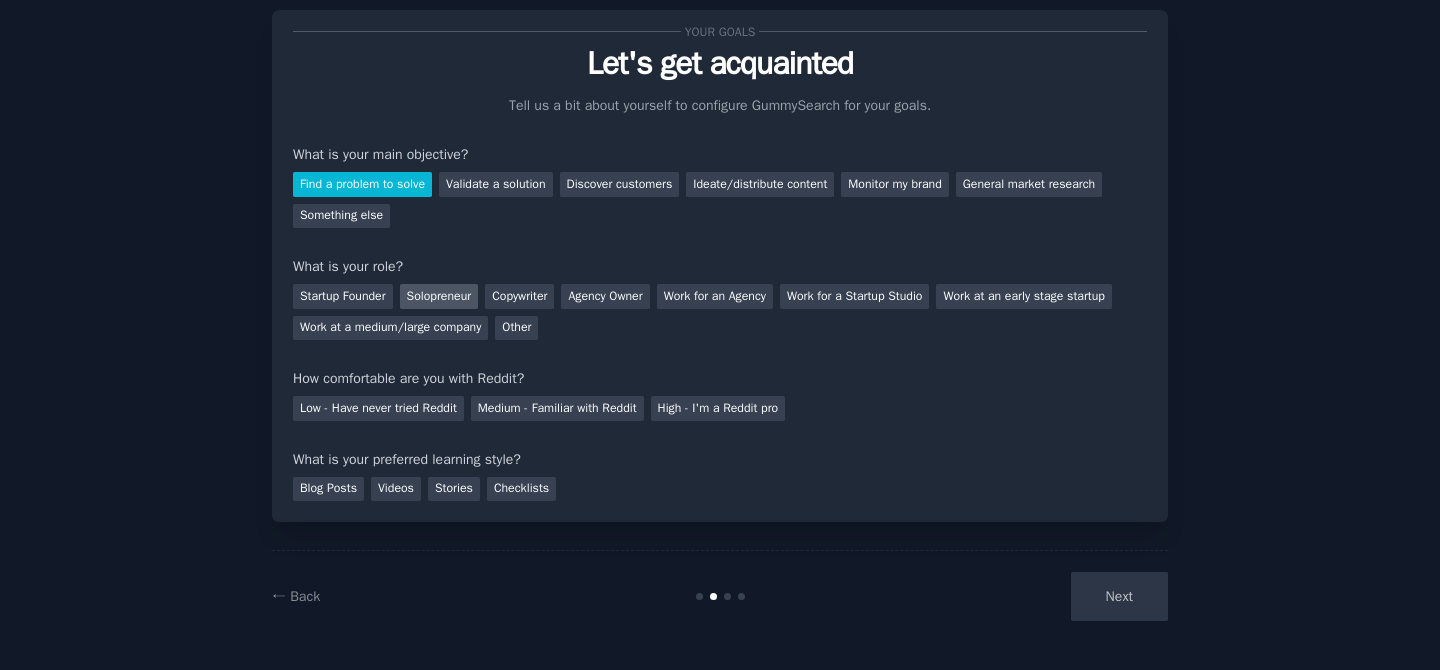 click on "Solopreneur" at bounding box center [439, 296] 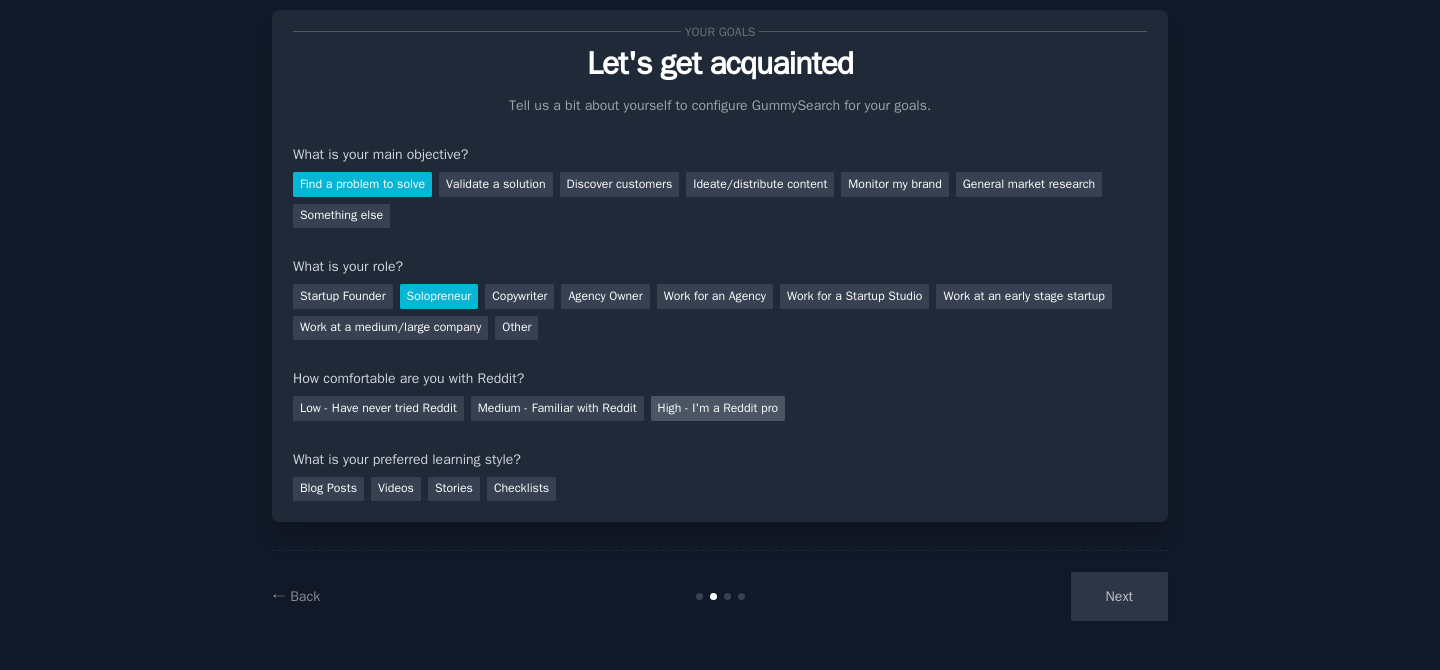 click on "High - I'm a Reddit pro" at bounding box center [718, 408] 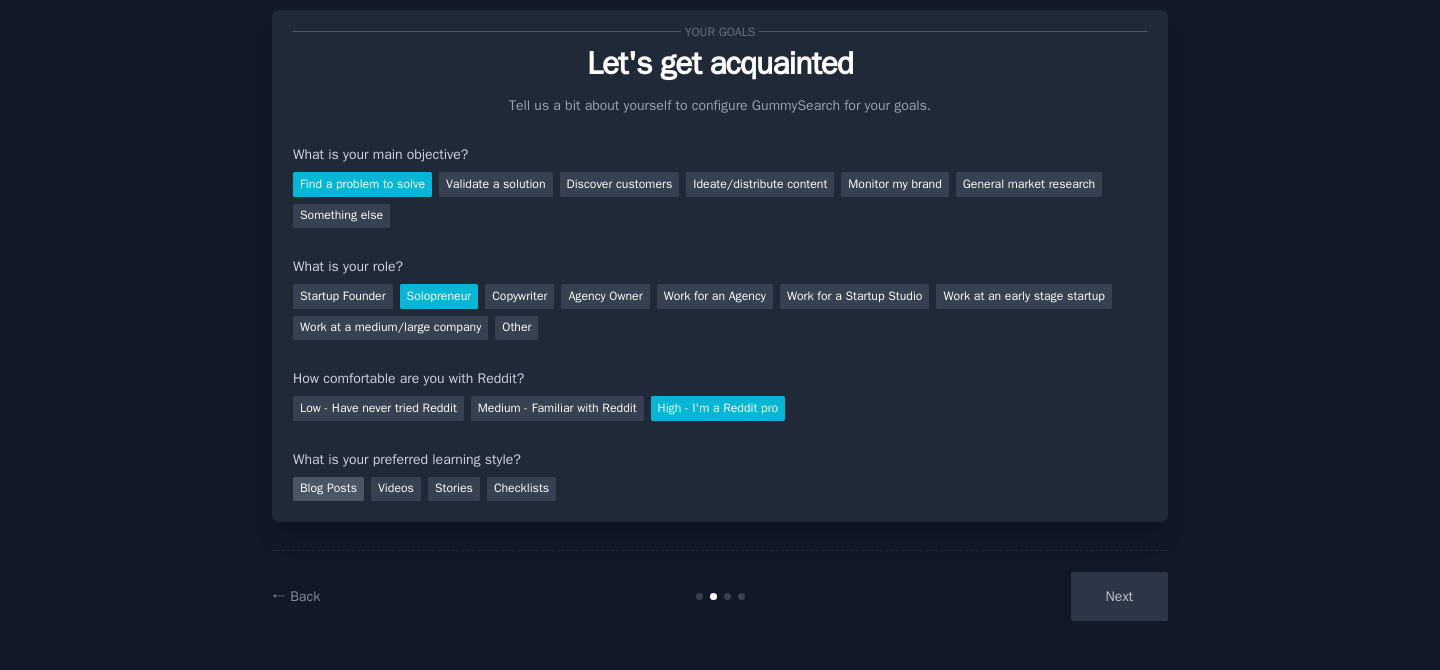 click on "Blog Posts" at bounding box center [328, 489] 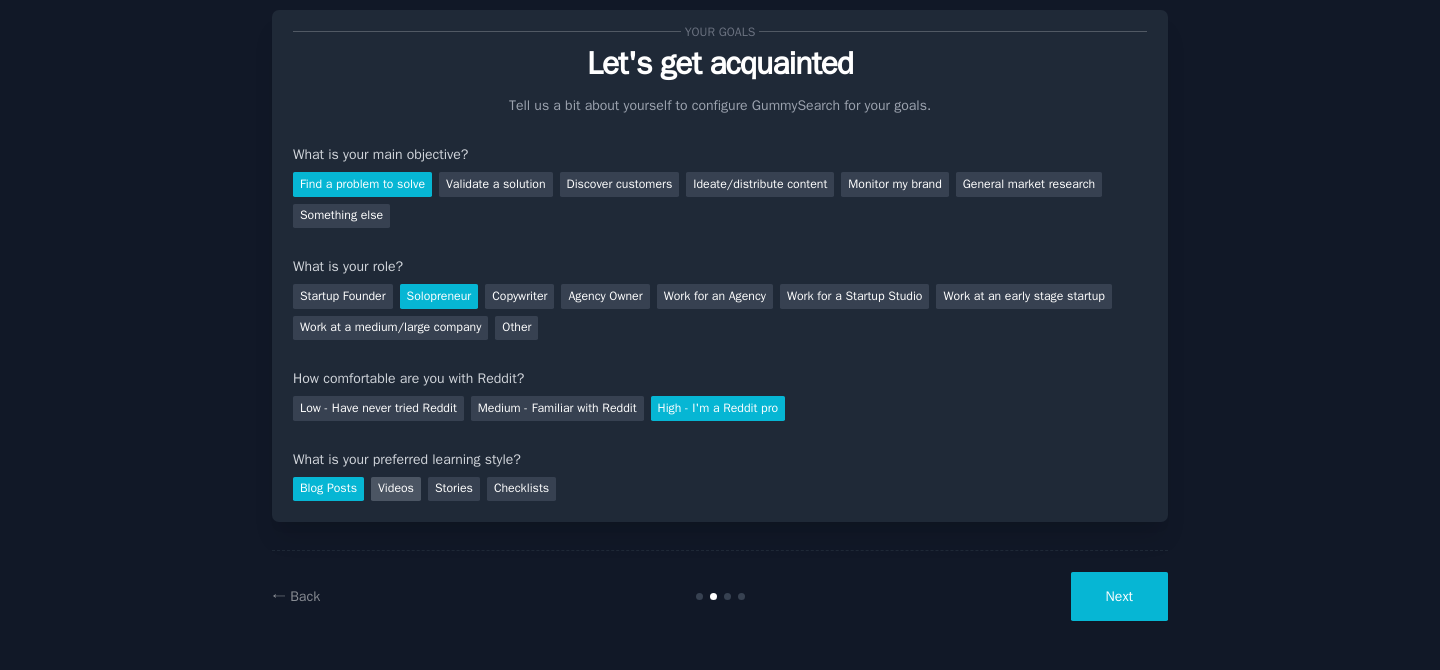 click on "Videos" at bounding box center [396, 489] 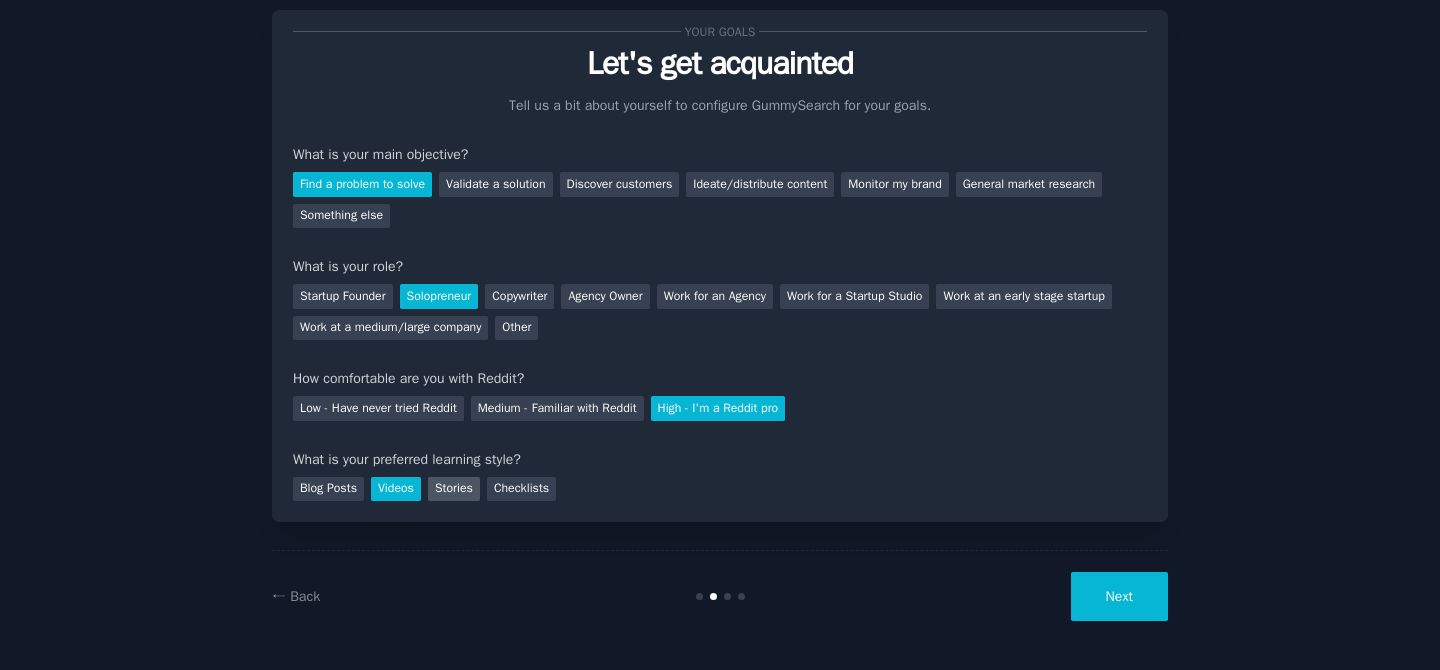 click on "Stories" at bounding box center (454, 489) 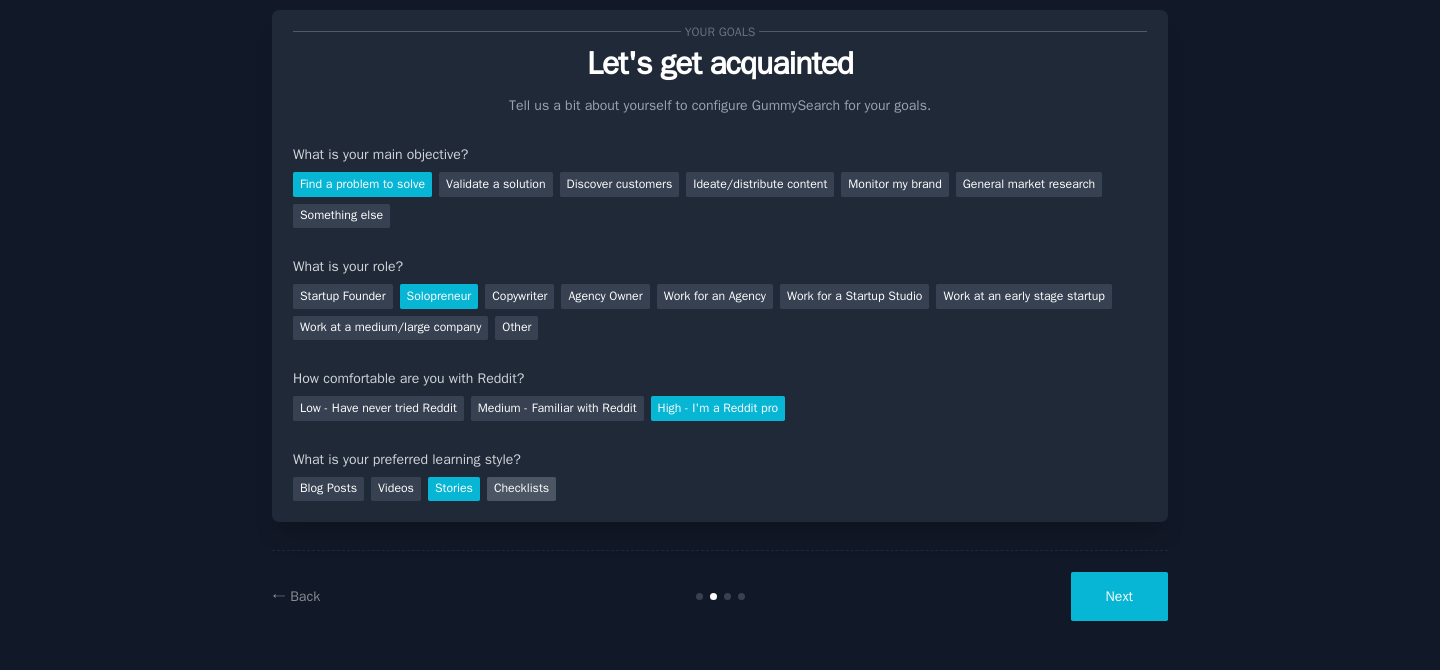 click on "Checklists" at bounding box center (521, 489) 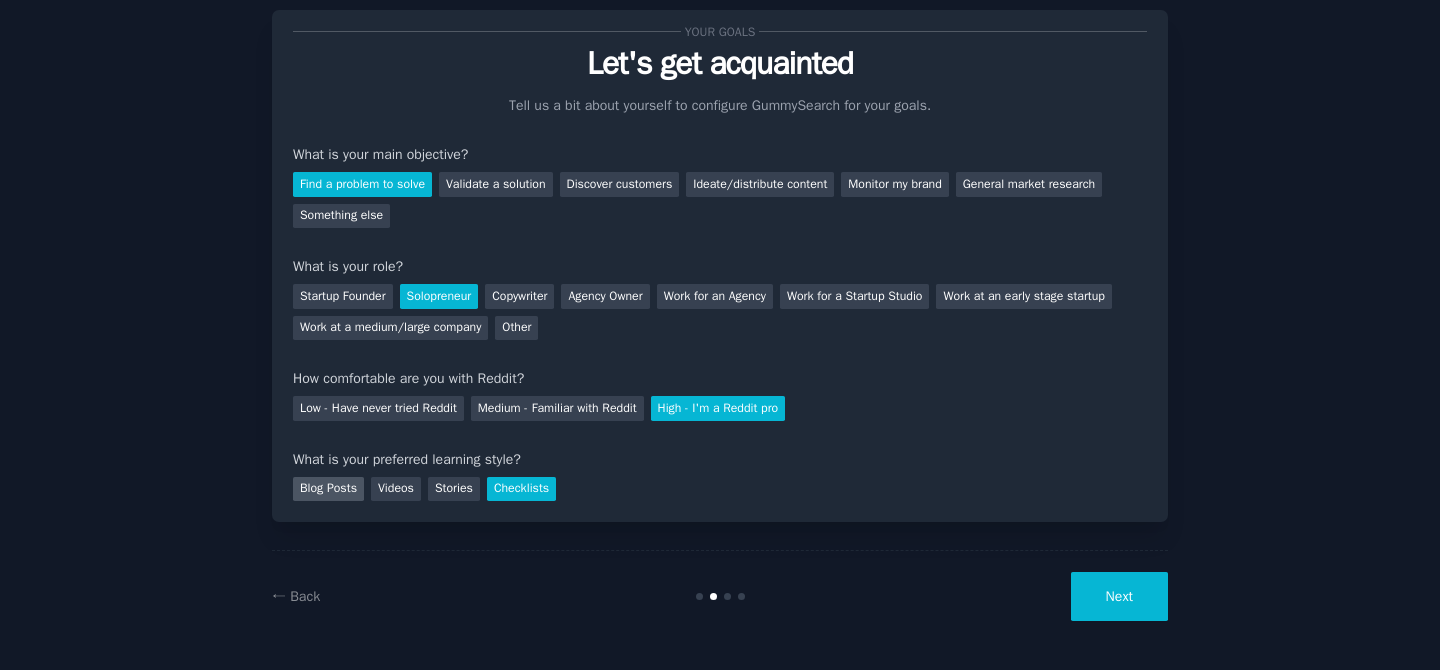 click on "Blog Posts" at bounding box center (328, 489) 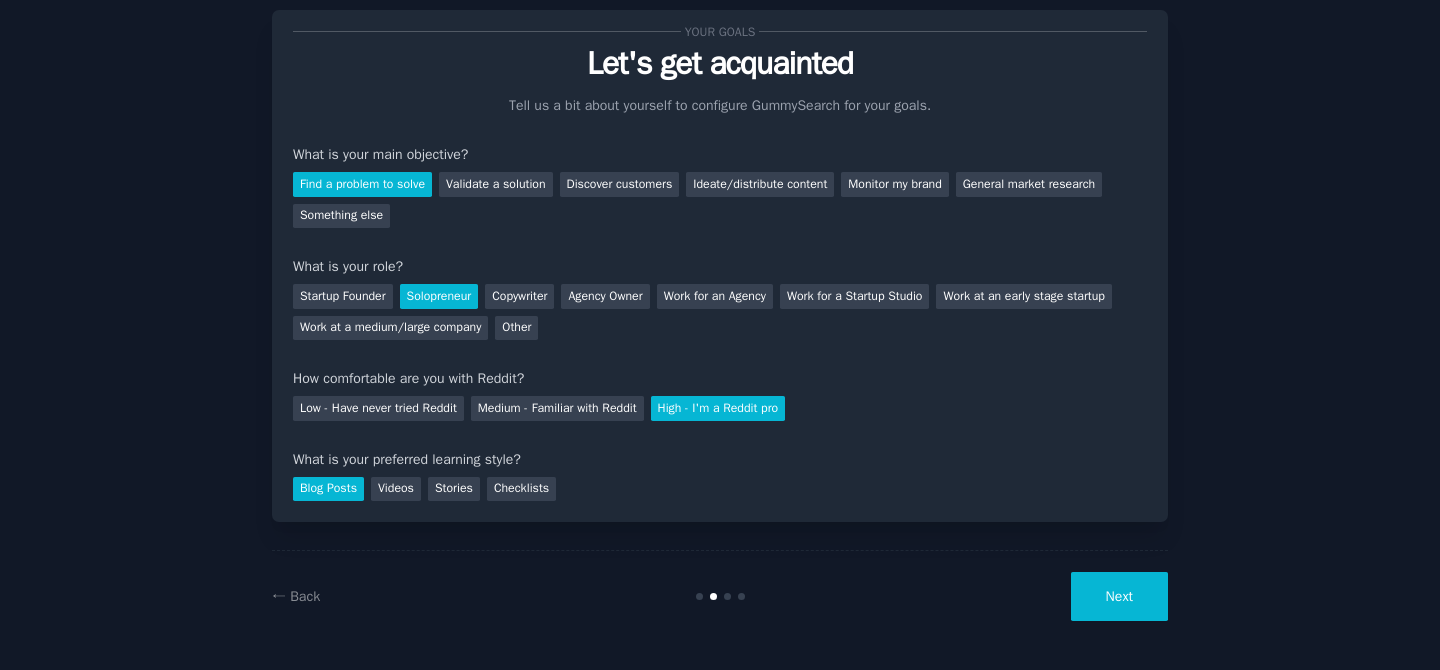 click on "← Back Next" at bounding box center (720, 596) 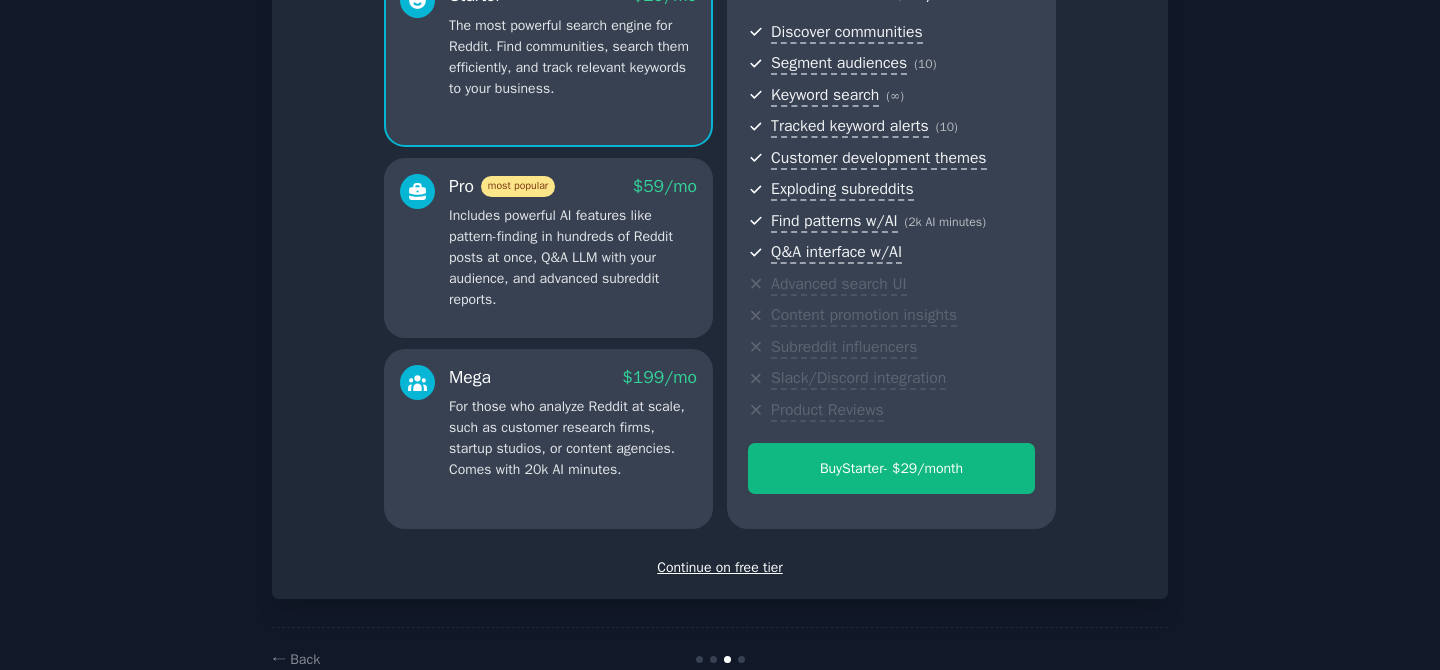 scroll, scrollTop: 261, scrollLeft: 0, axis: vertical 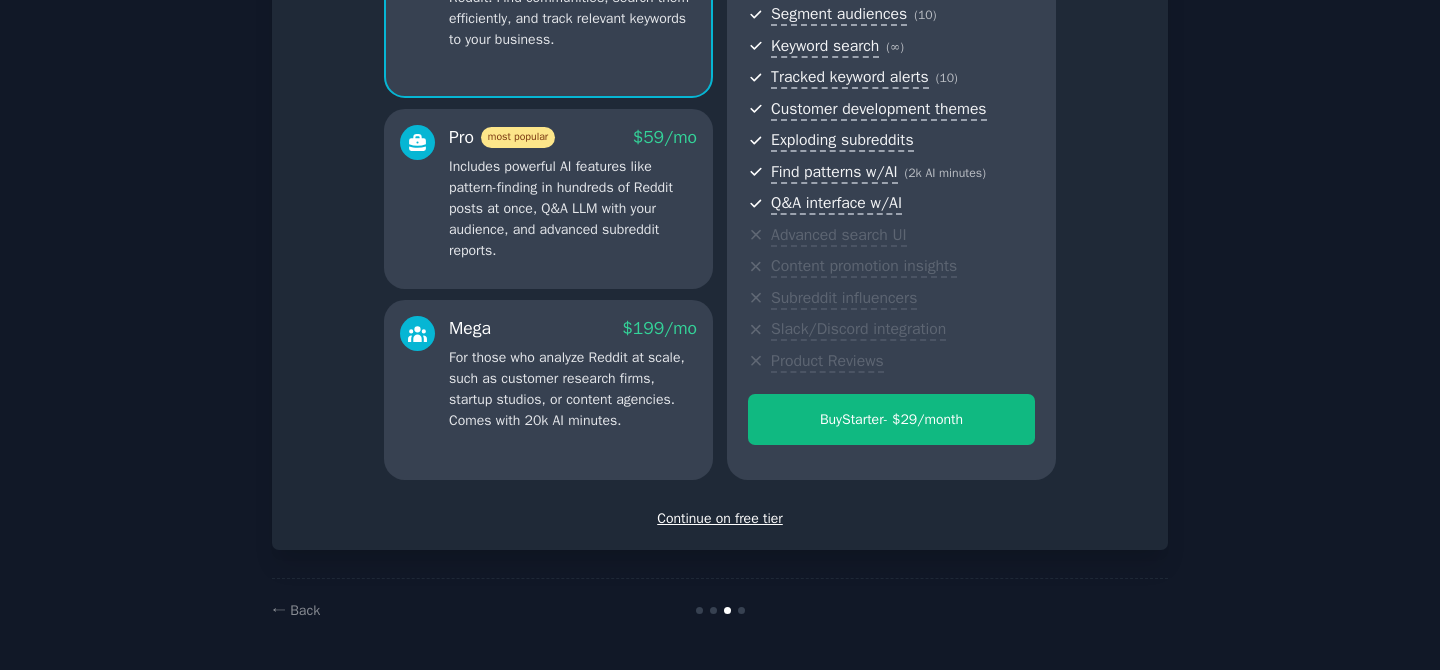click on "Continue on free tier" at bounding box center (720, 518) 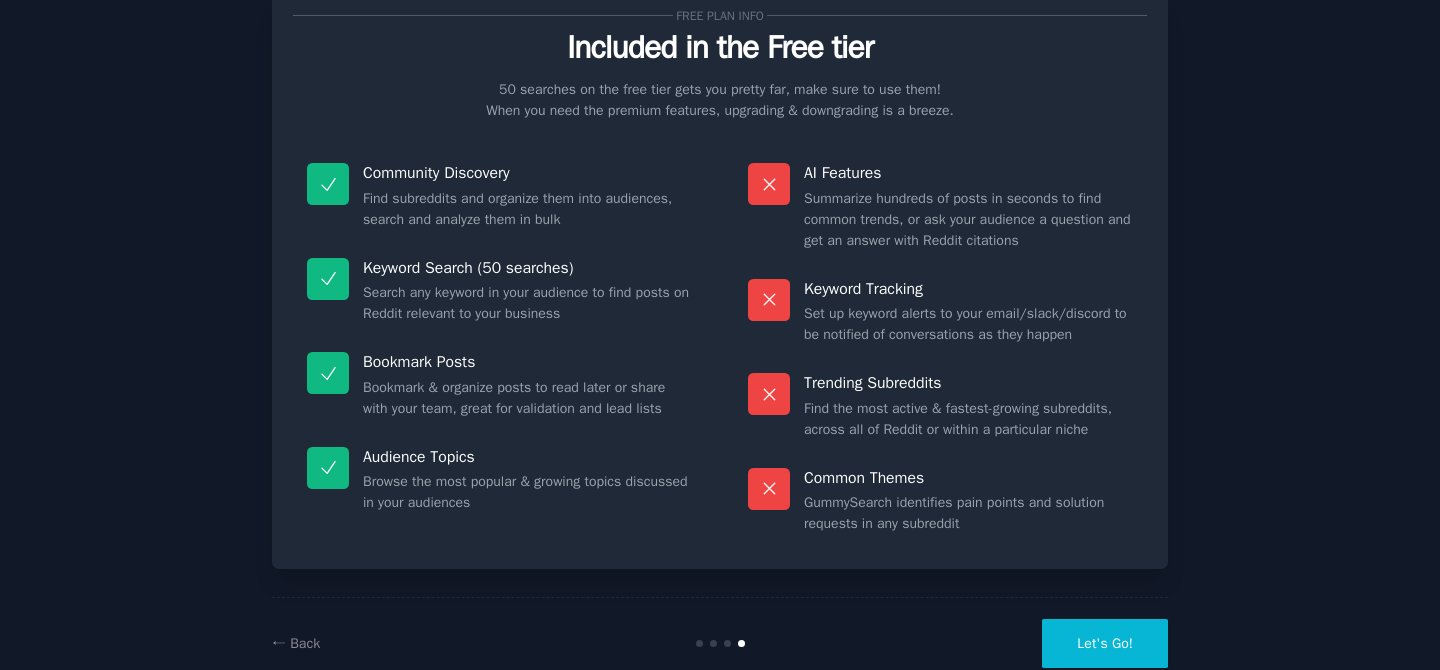 scroll, scrollTop: 85, scrollLeft: 0, axis: vertical 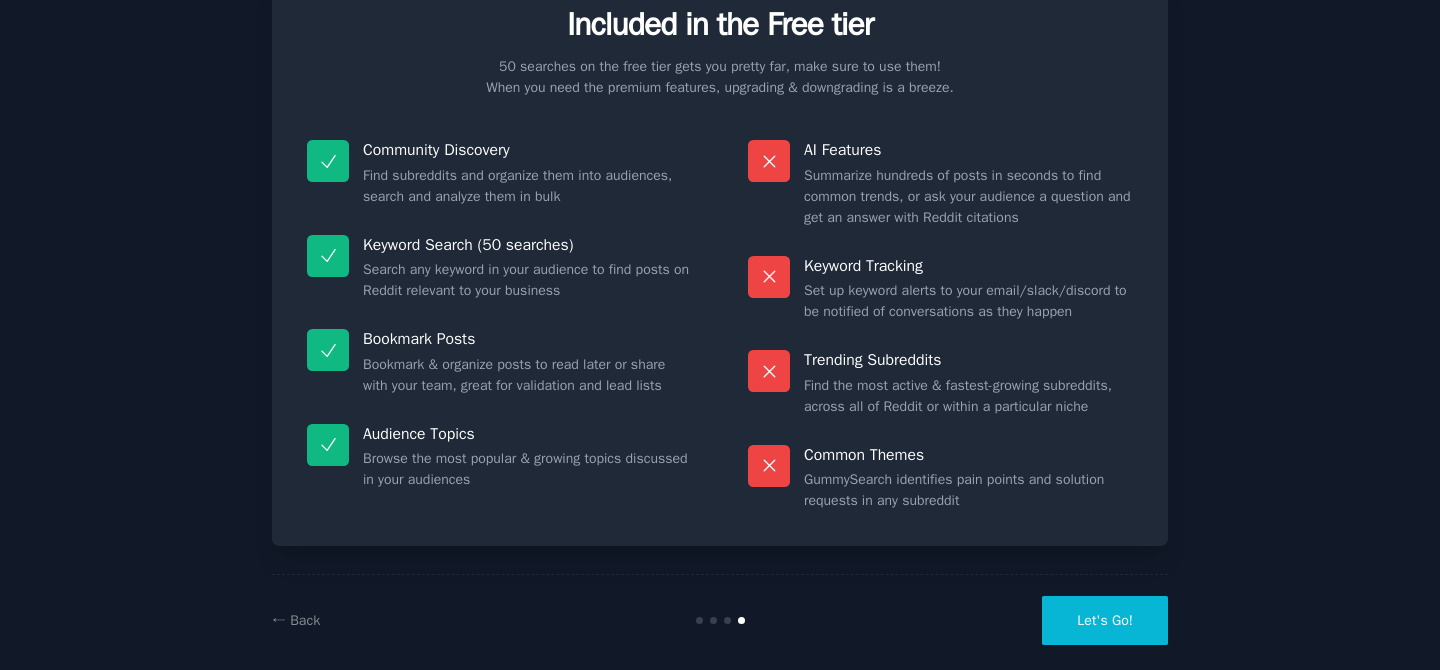 click on "Let's Go!" at bounding box center (1105, 620) 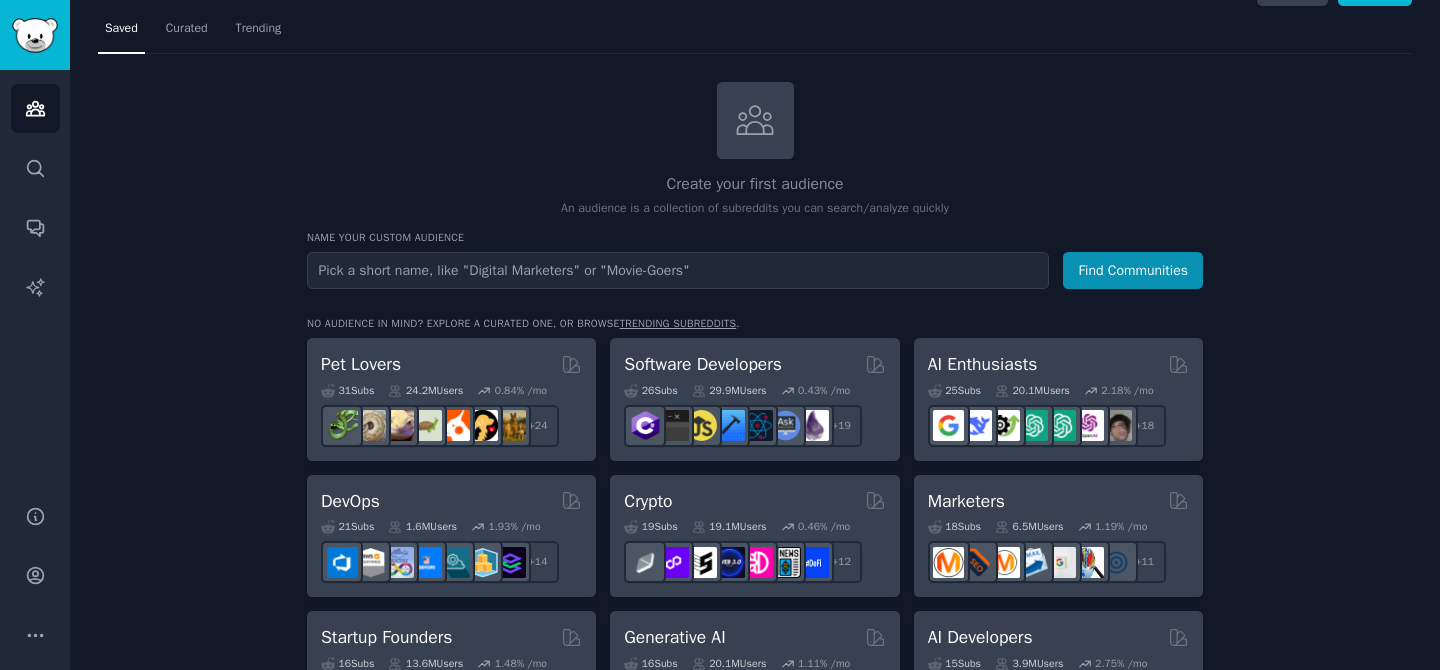scroll, scrollTop: 52, scrollLeft: 0, axis: vertical 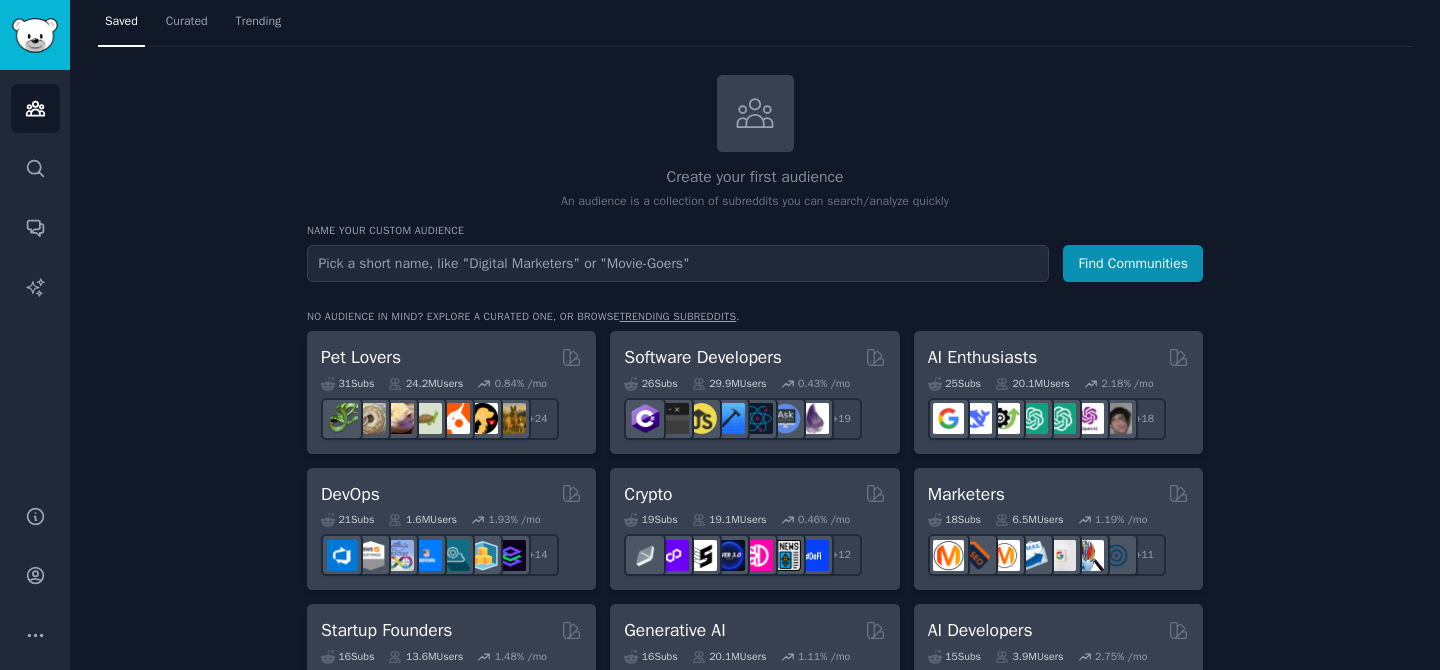click at bounding box center [678, 263] 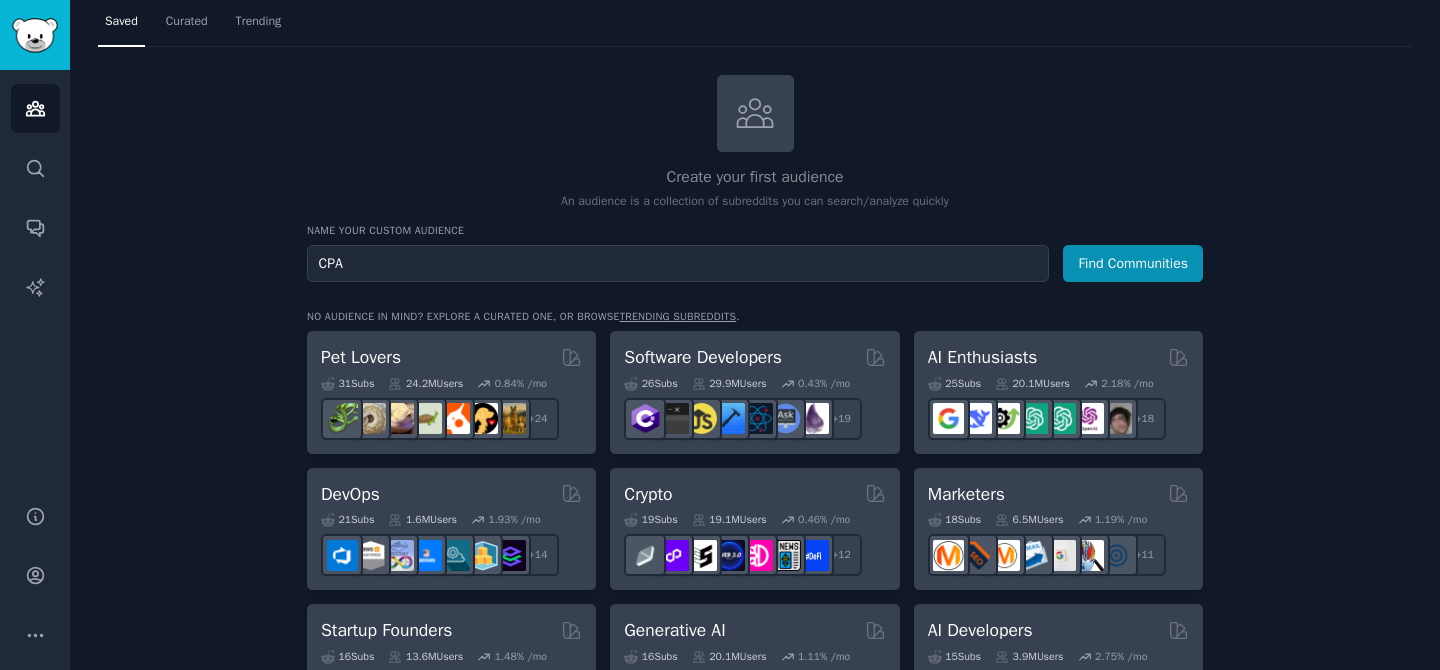 type on "CPA" 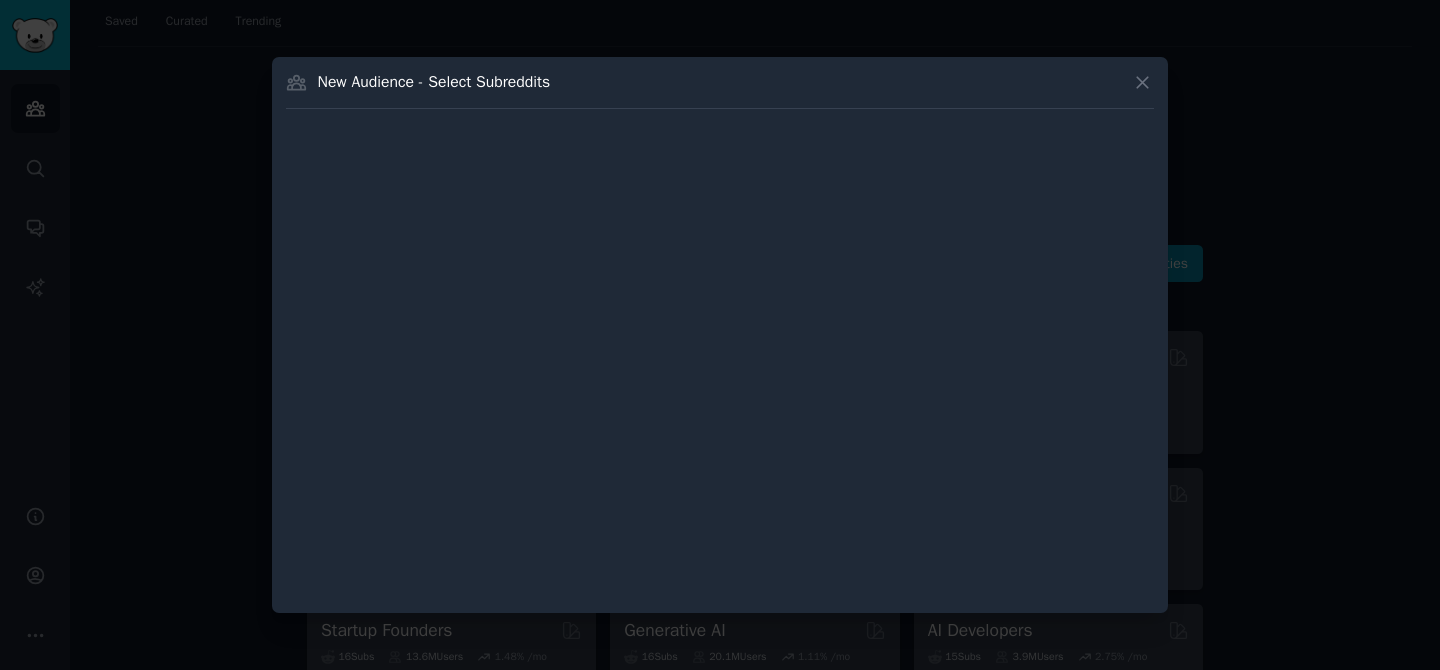 type 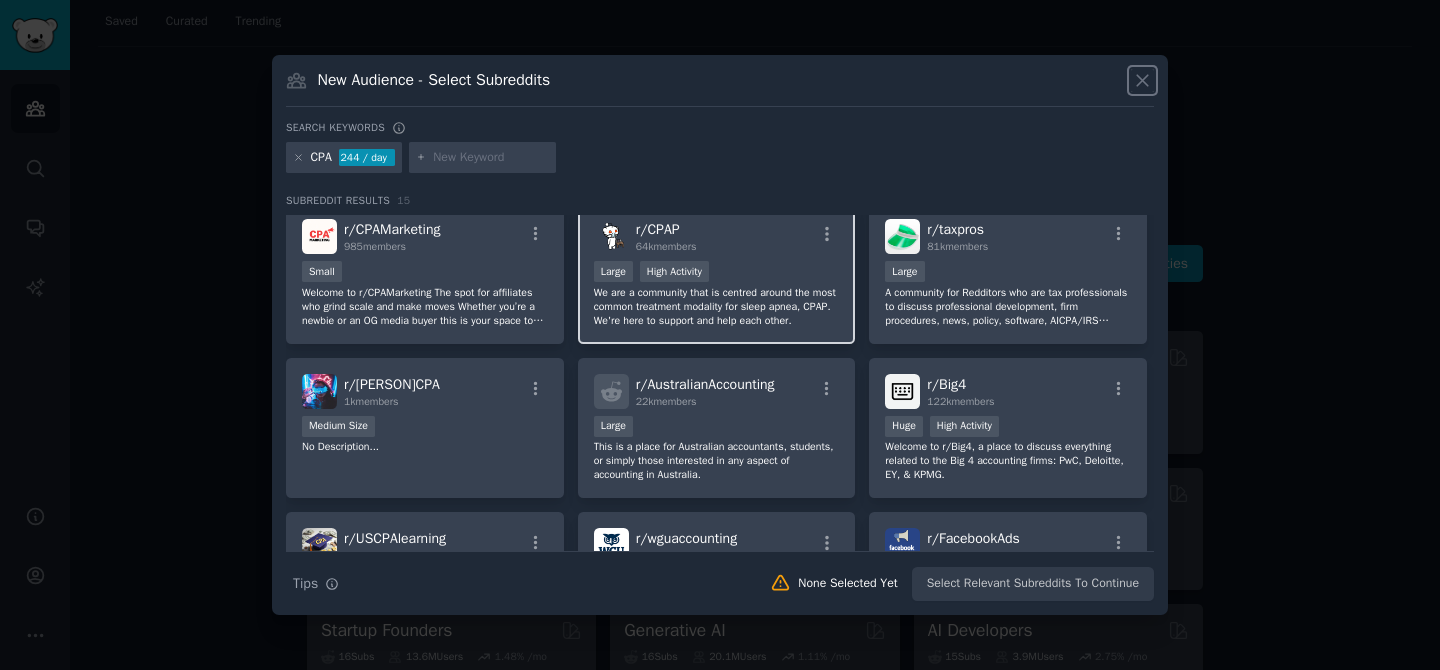 scroll, scrollTop: 284, scrollLeft: 0, axis: vertical 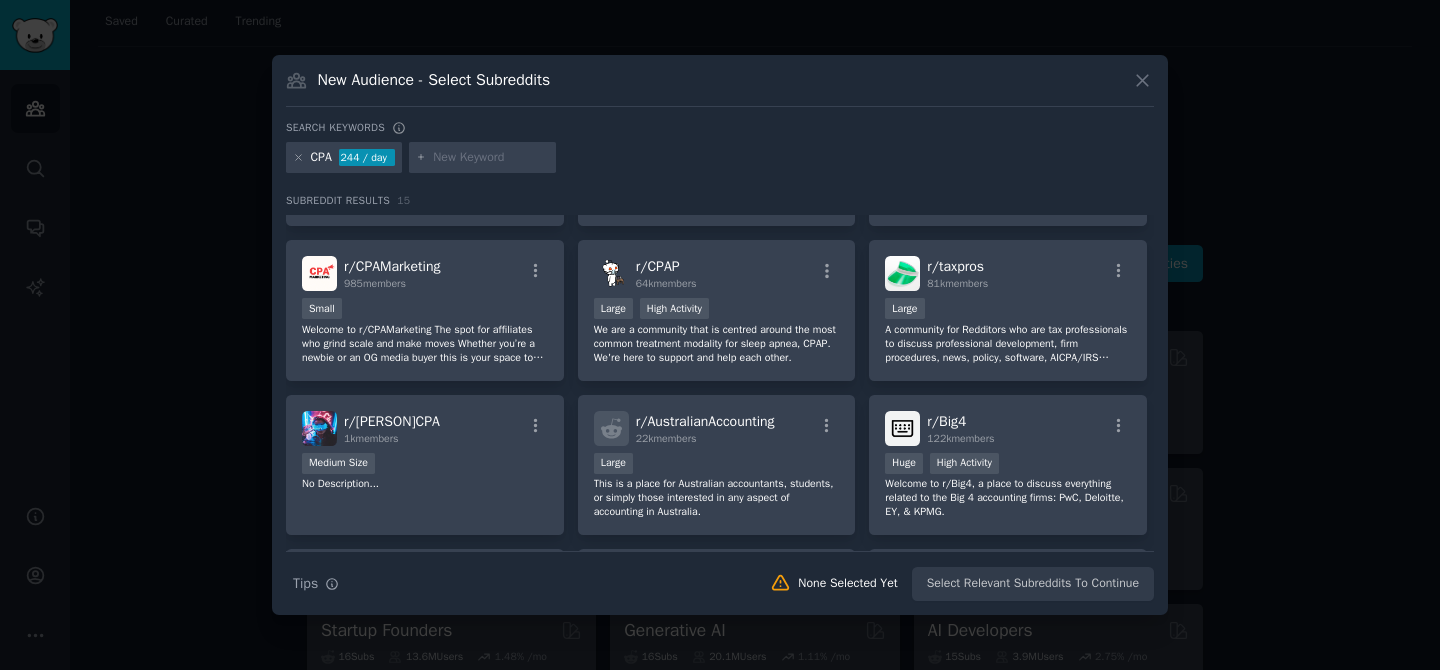 click at bounding box center (720, 335) 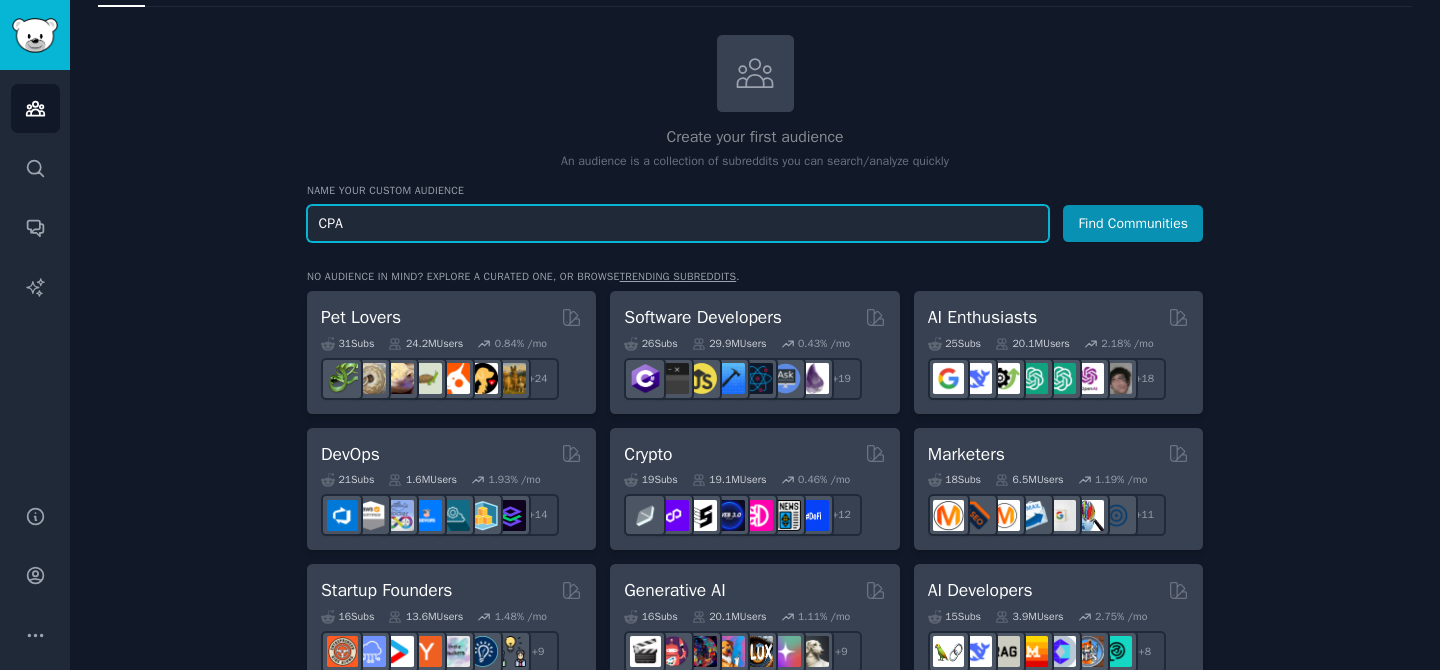 scroll, scrollTop: 97, scrollLeft: 0, axis: vertical 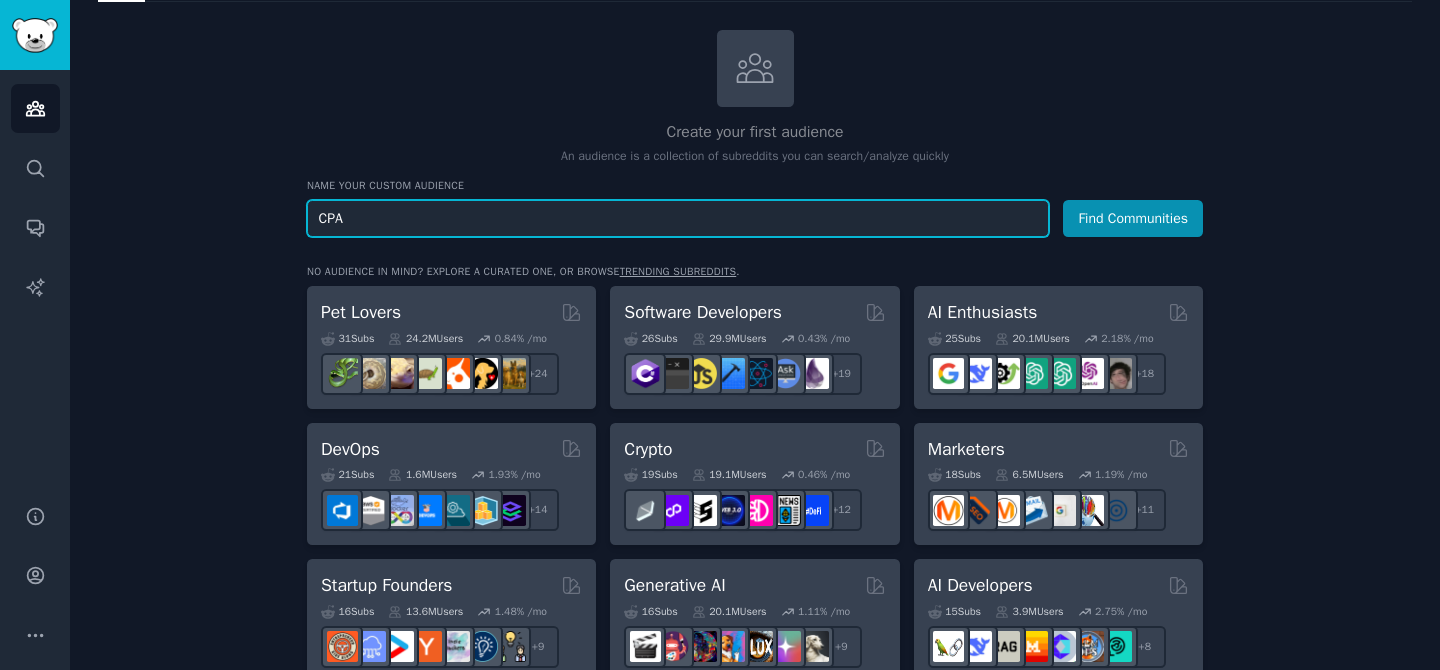 click on "CPA" at bounding box center [678, 218] 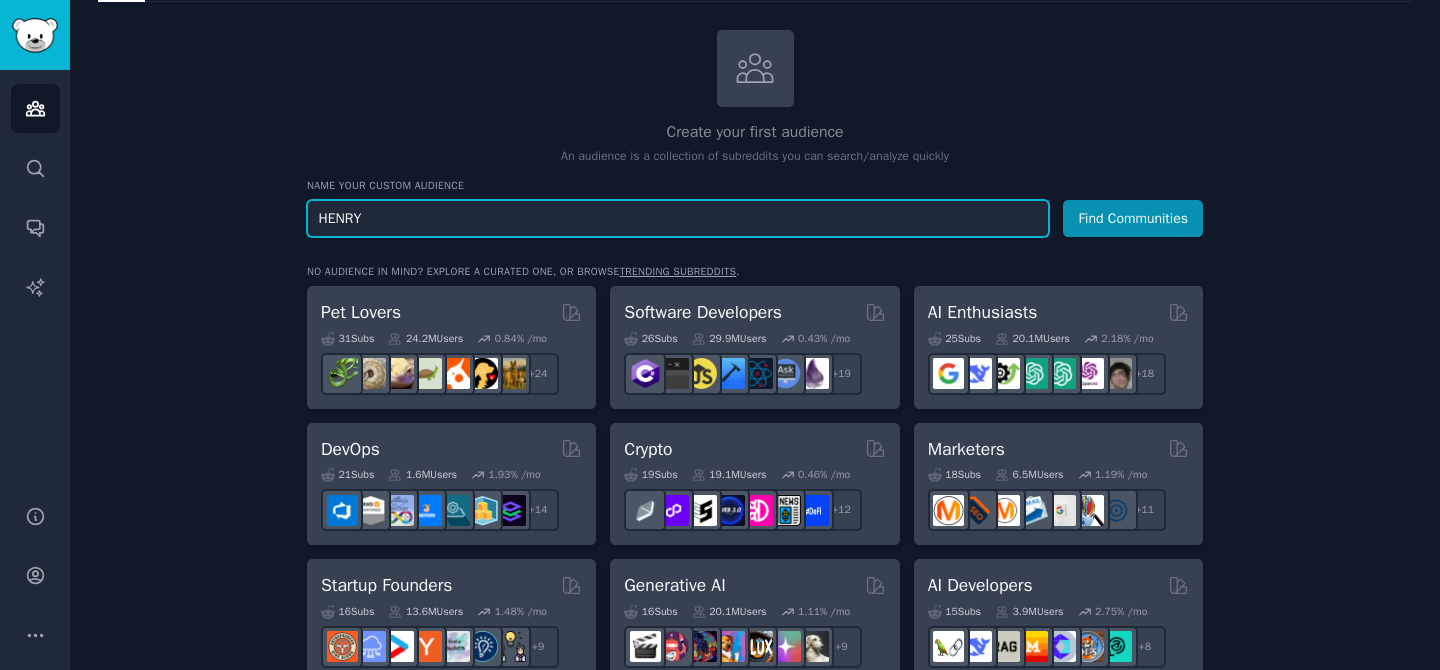 type on "HENRY" 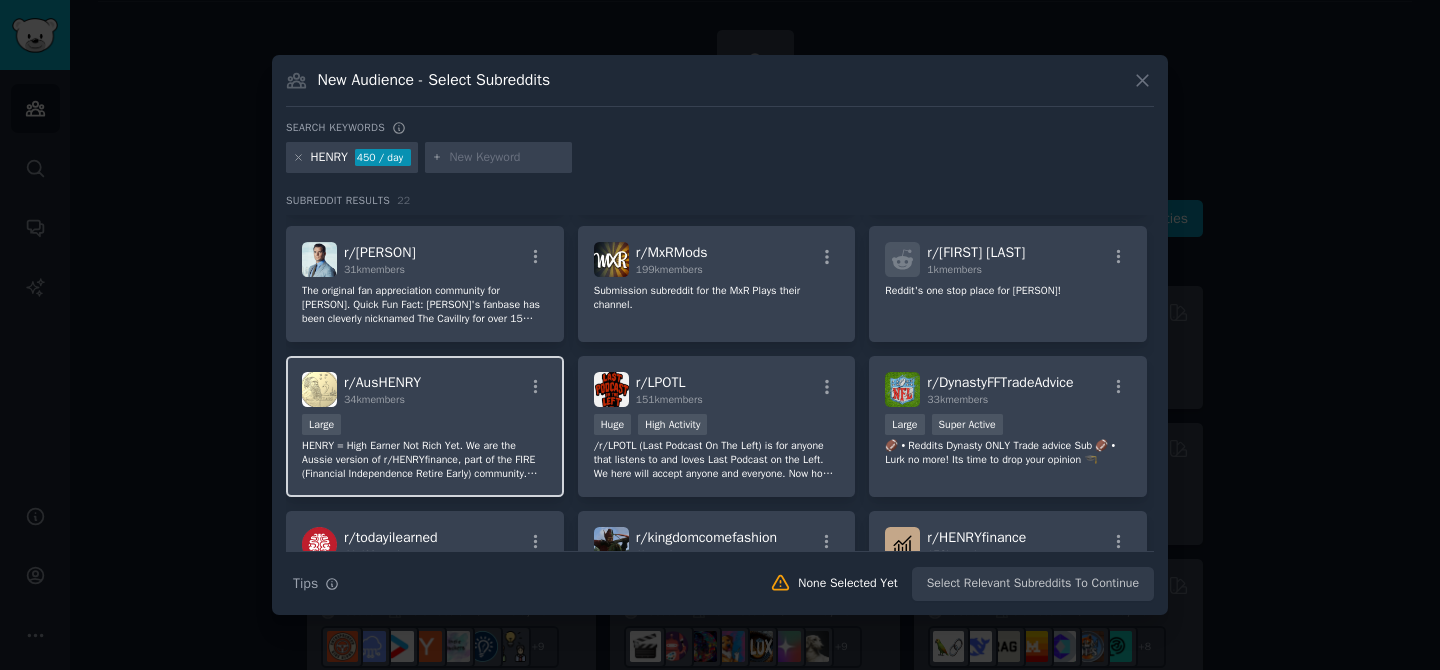 scroll, scrollTop: 252, scrollLeft: 0, axis: vertical 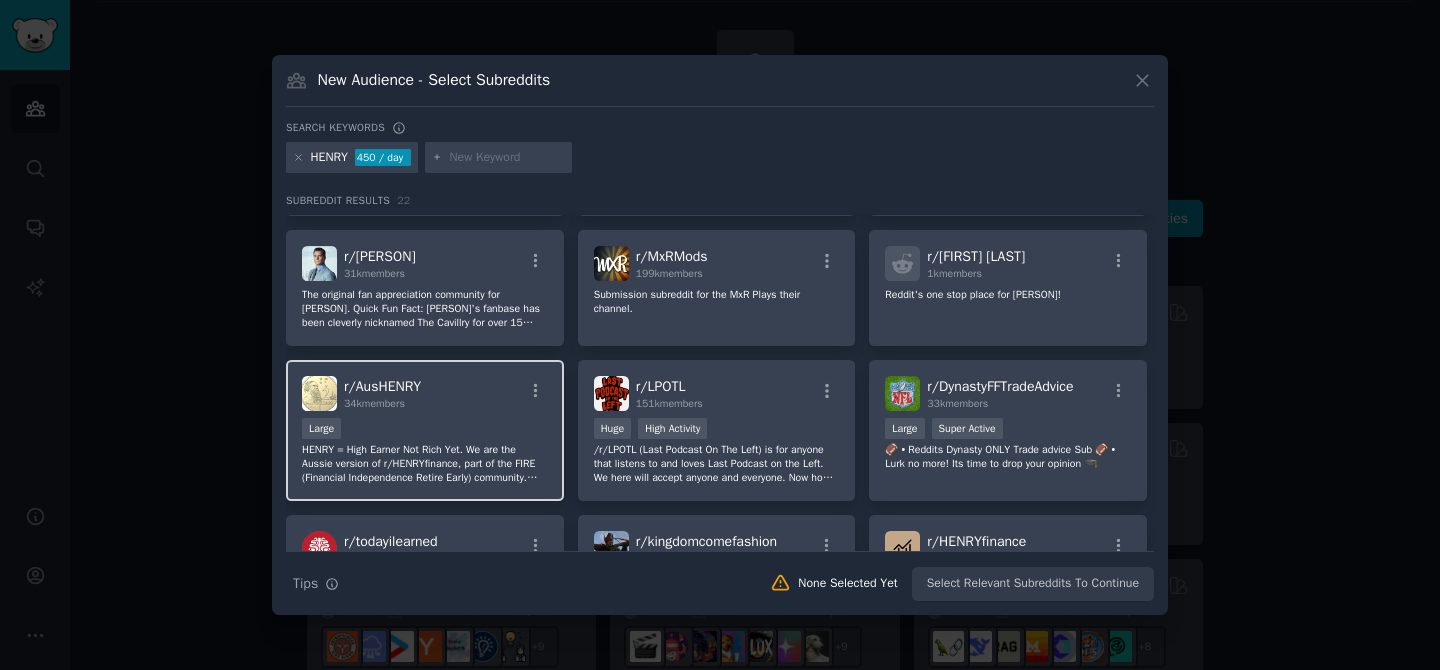 type 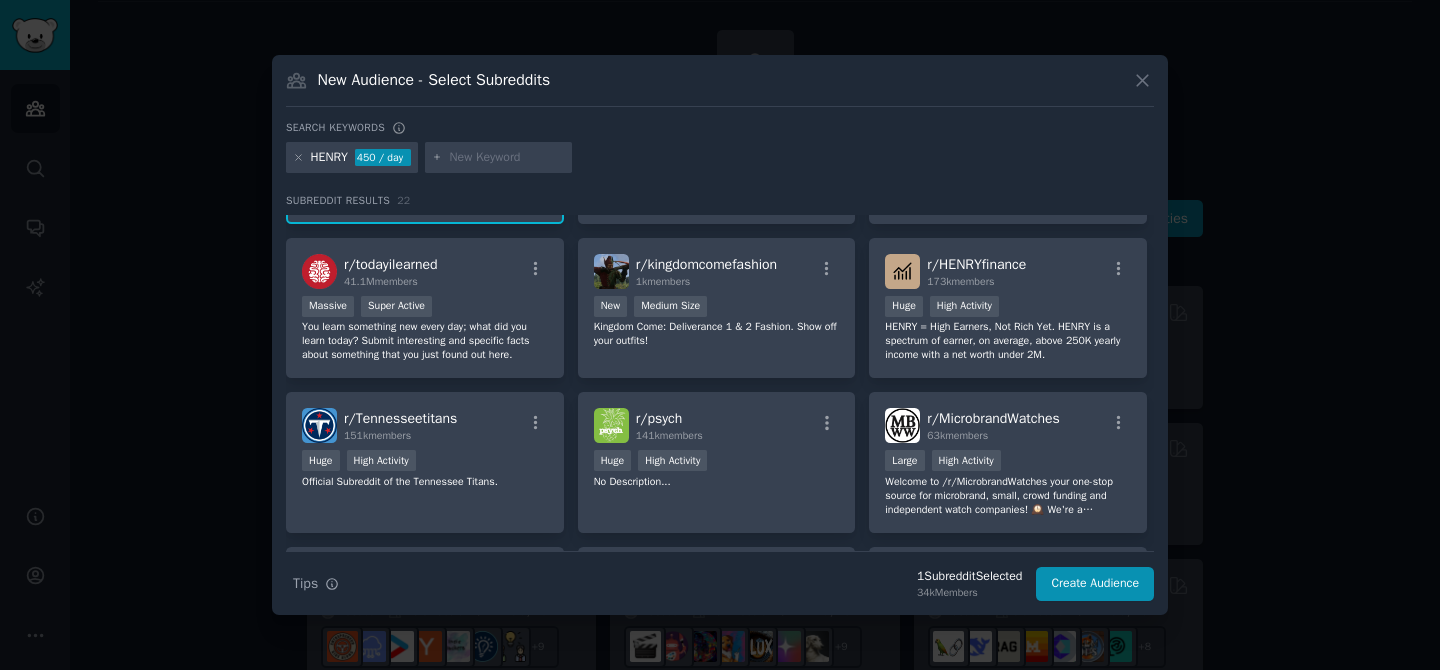 scroll, scrollTop: 542, scrollLeft: 0, axis: vertical 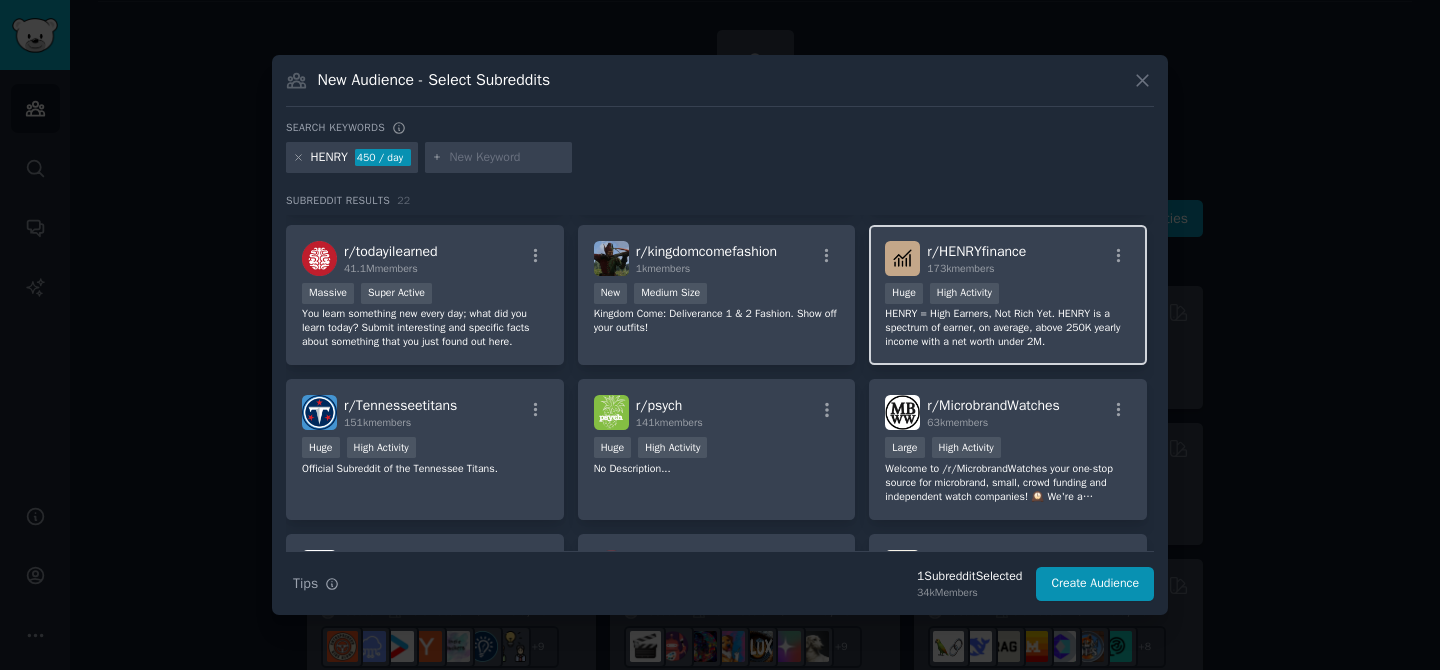click on "HENRY = High Earners, Not Rich Yet.
HENRY is a spectrum of earner, on average, above 250K yearly income with a net worth under 2M." at bounding box center [1008, 328] 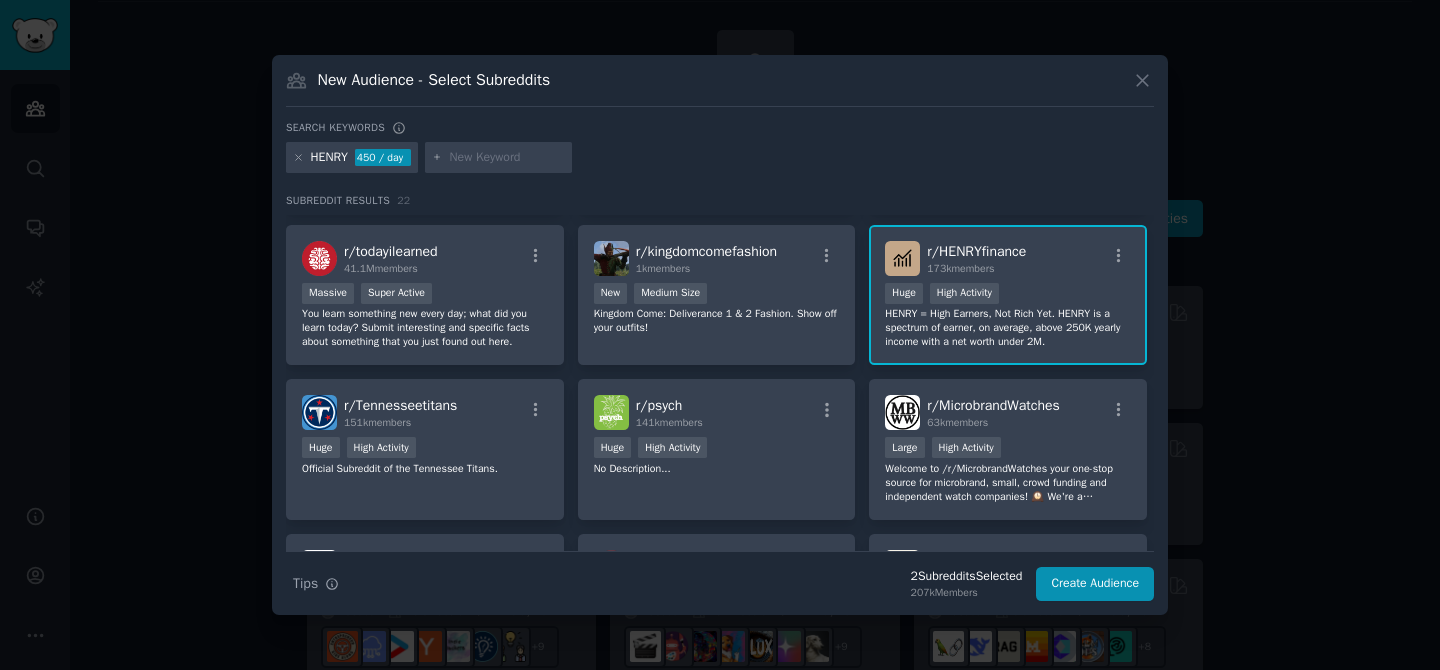 click on "HENRY = High Earners, Not Rich Yet.
HENRY is a spectrum of earner, on average, above 250K yearly income with a net worth under 2M." at bounding box center [1008, 328] 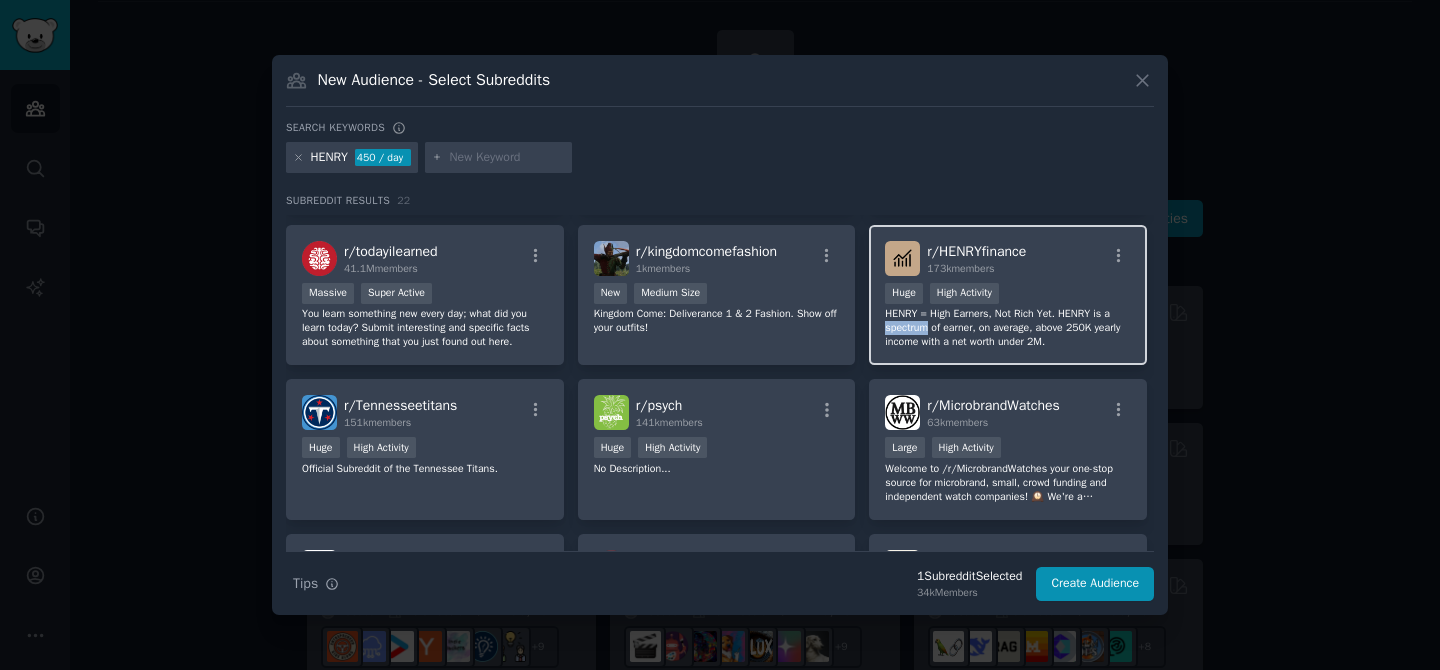 click on "HENRY = High Earners, Not Rich Yet.
HENRY is a spectrum of earner, on average, above 250K yearly income with a net worth under 2M." at bounding box center [1008, 328] 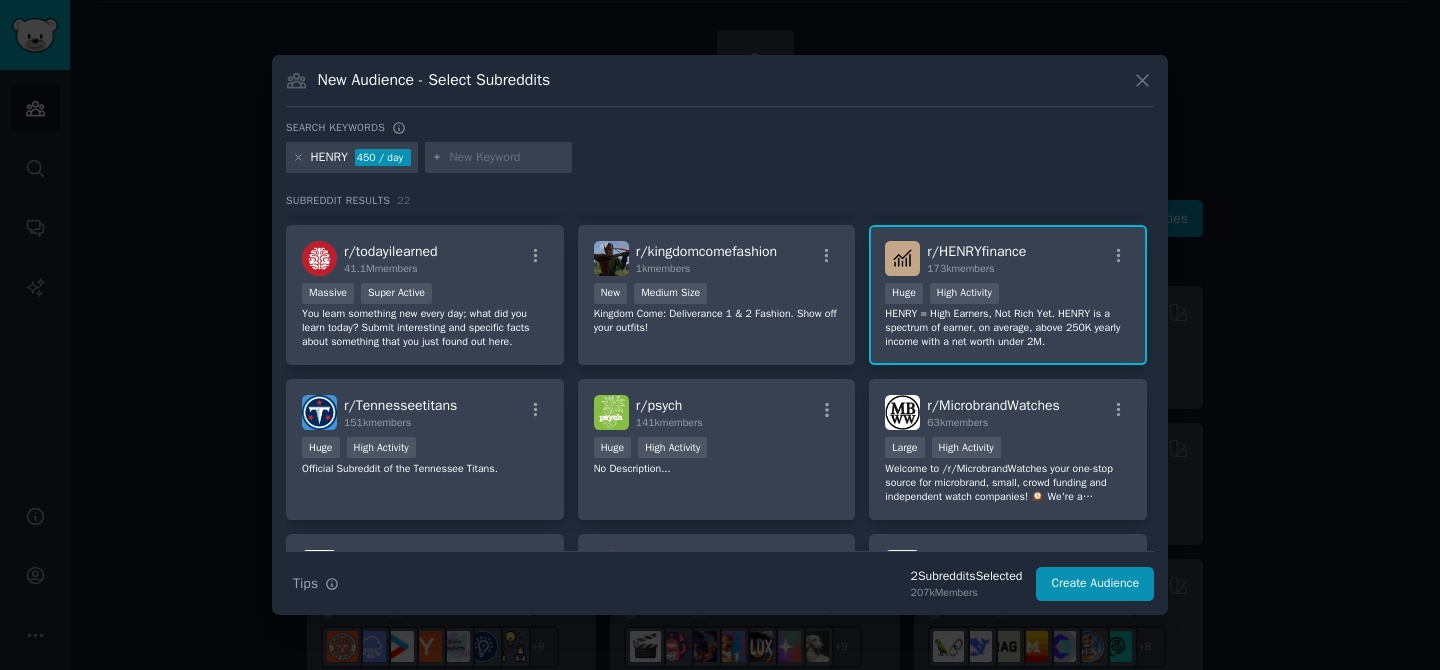 click on "r/ HENRYfinance 173k  members >= 80th percentile for submissions / day Huge High Activity HENRY = High Earners, Not Rich Yet.
HENRY is a spectrum of earner, on average, above 250K yearly income with a net worth under 2M." at bounding box center (1008, 295) 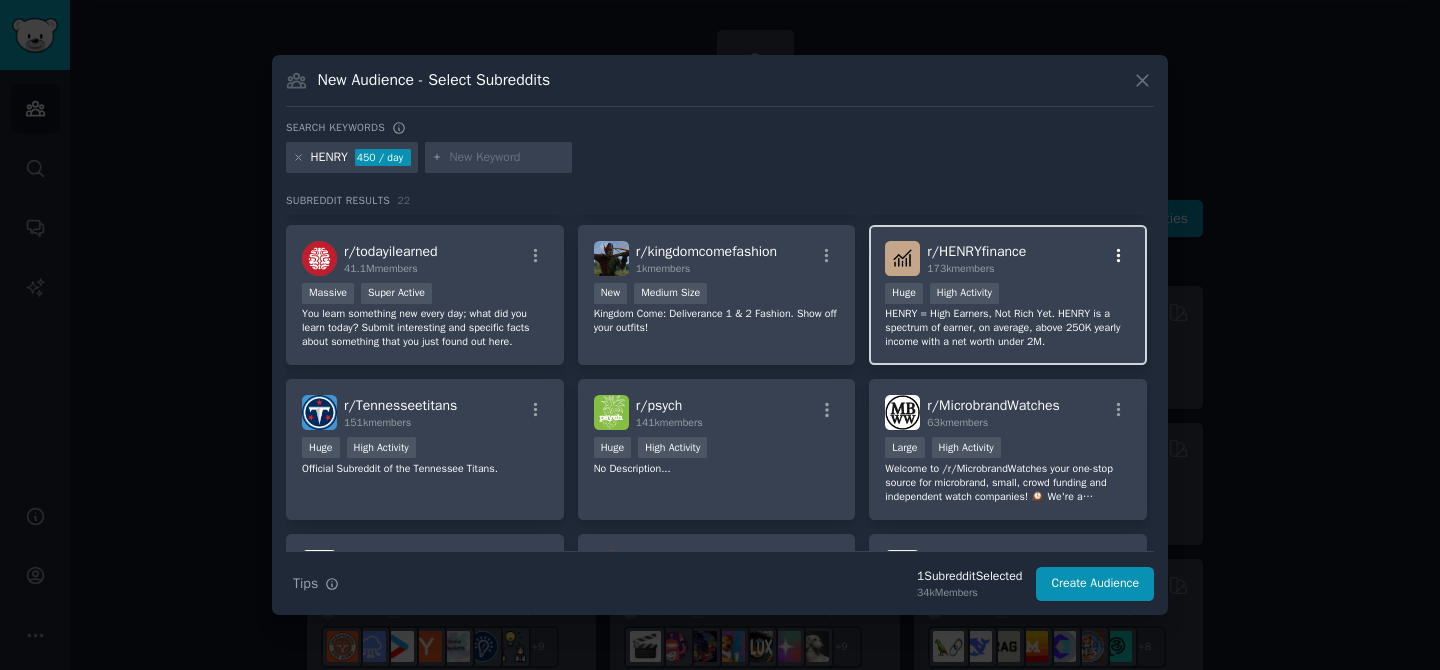 click 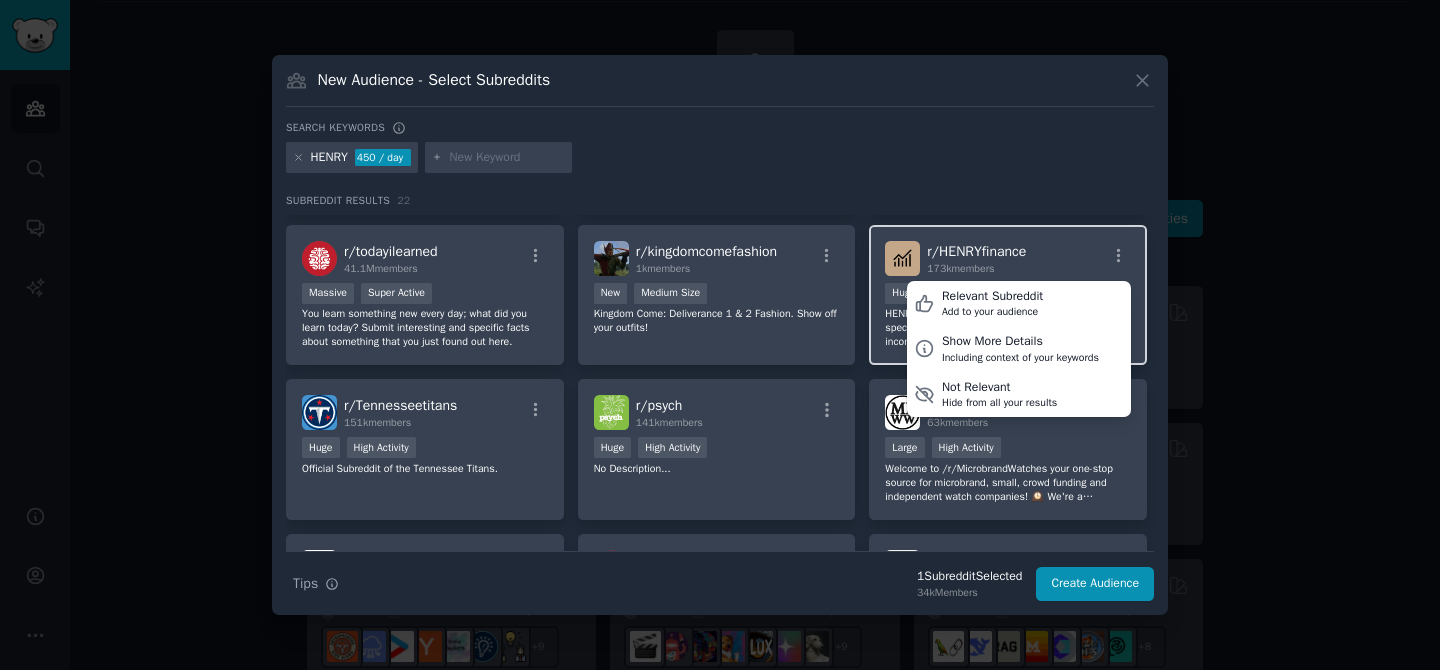 click on "r/ HENRYfinance 173k  members Relevant Subreddit Add to your audience Show More Details Including context of your keywords Not Relevant Hide from all your results" at bounding box center (1008, 258) 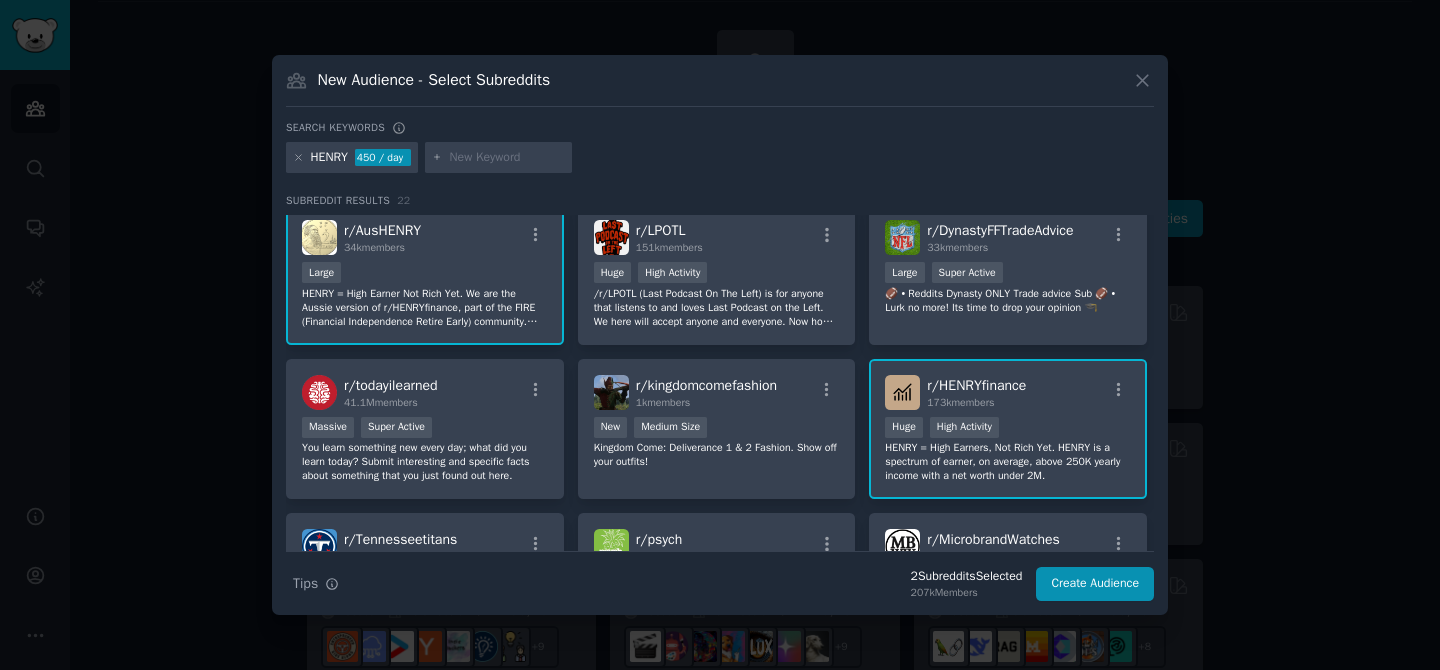 scroll, scrollTop: 343, scrollLeft: 0, axis: vertical 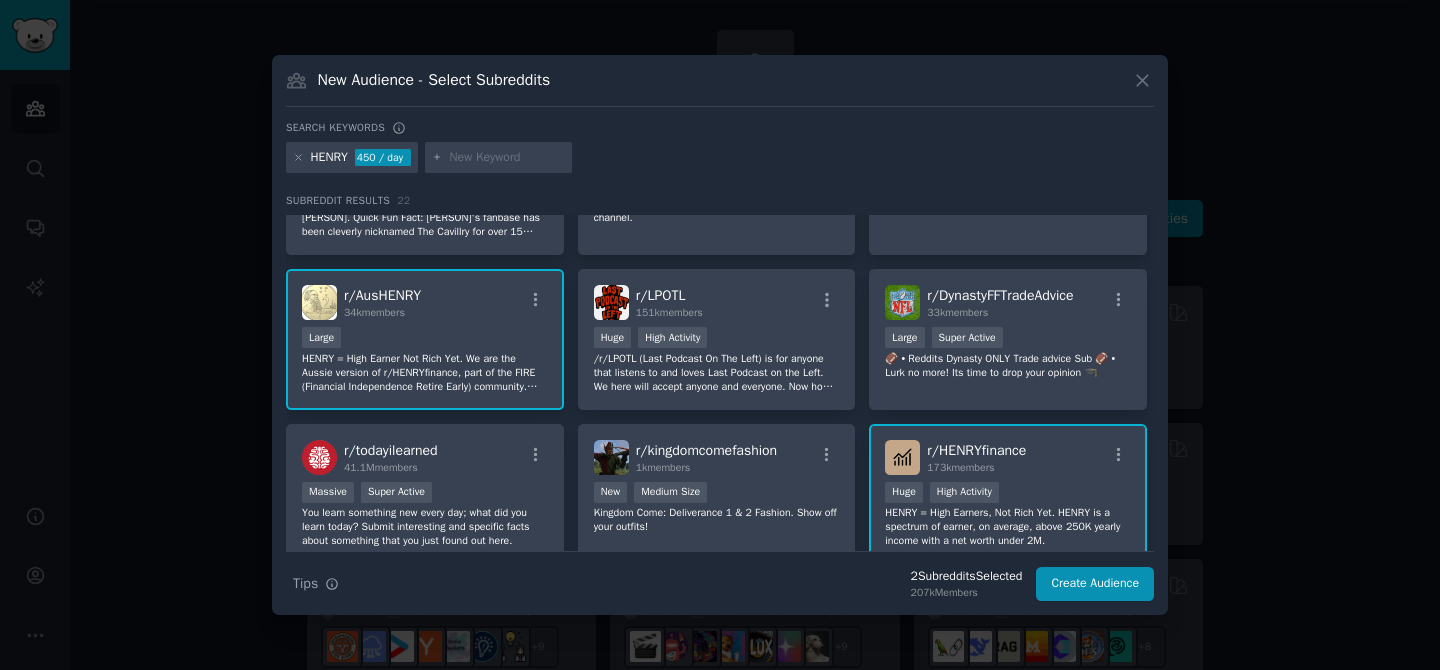 click on "New Audience - Select Subreddits" at bounding box center [720, 88] 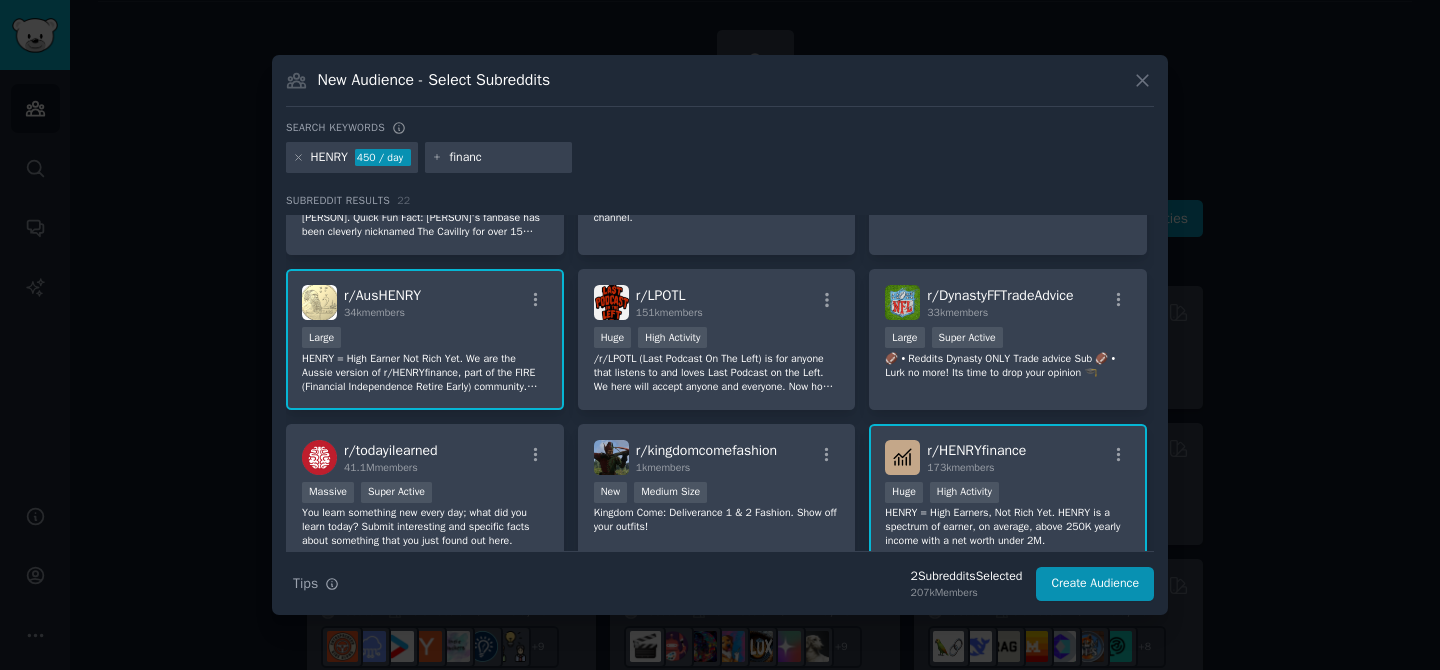type on "finance" 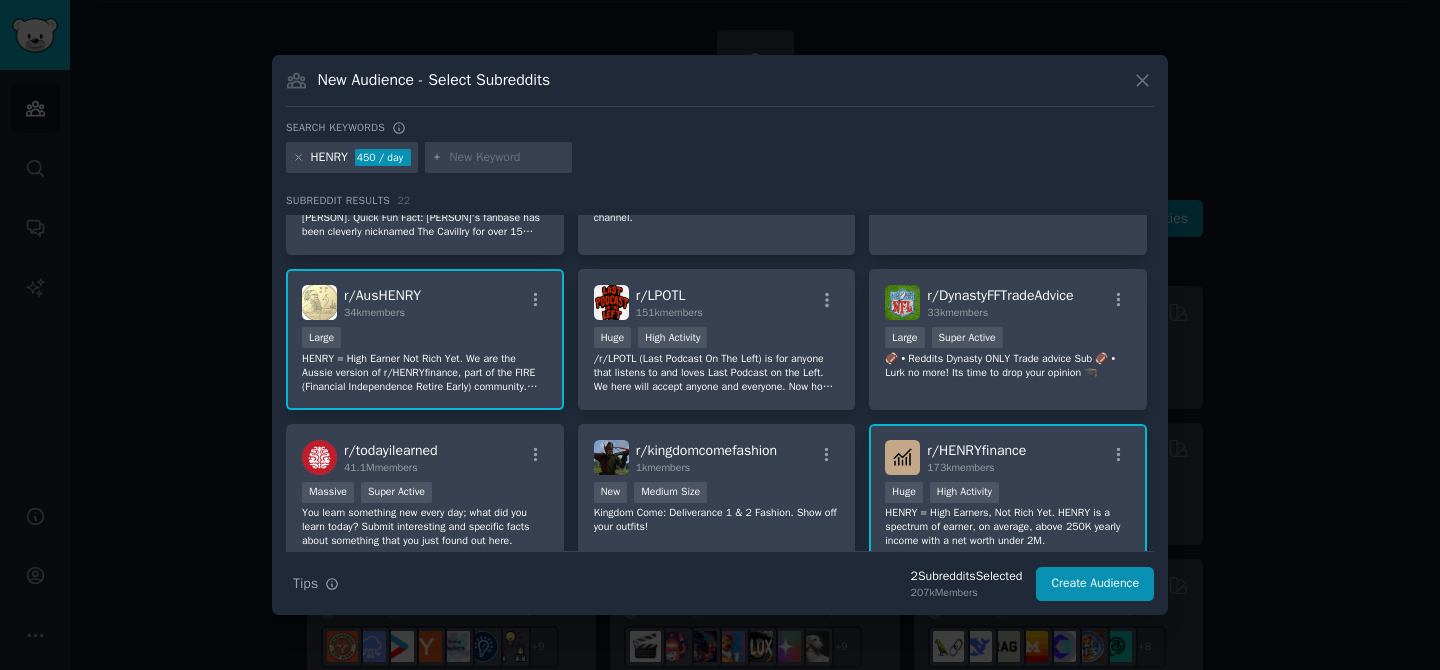 scroll, scrollTop: 0, scrollLeft: 0, axis: both 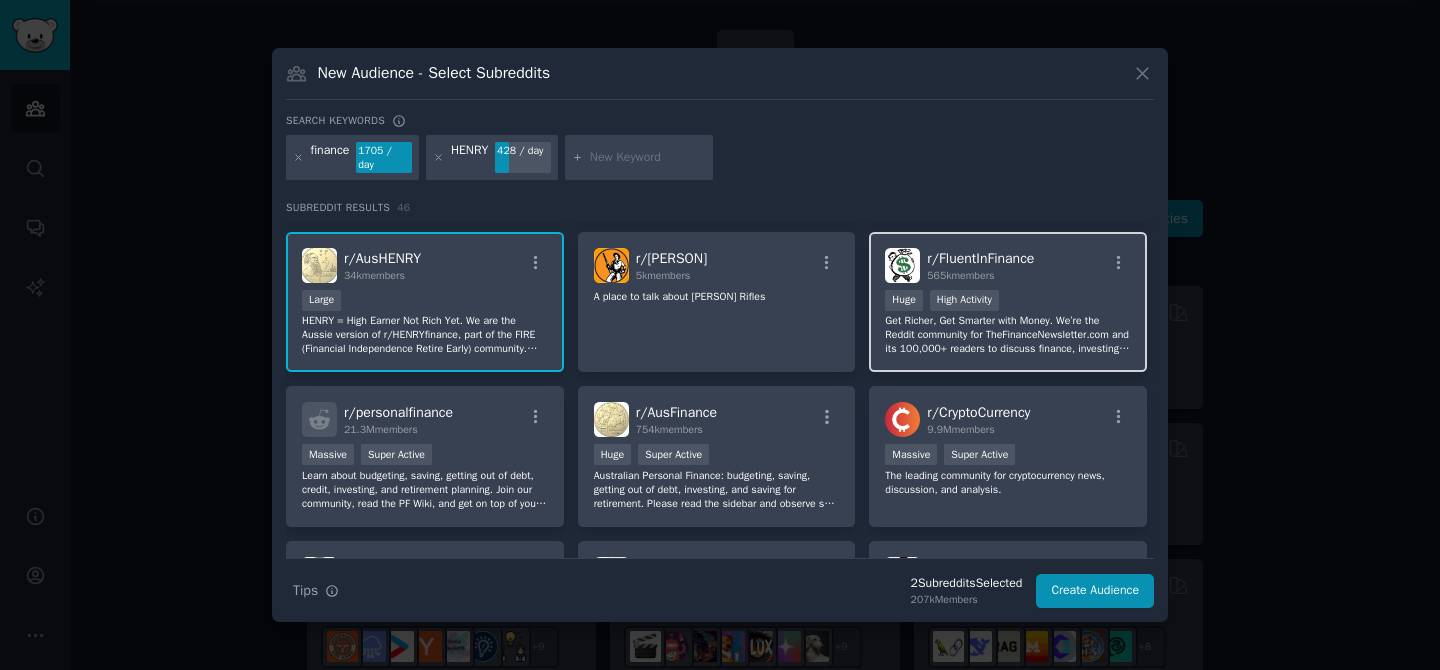 click on "r/ FluentInFinance 565k  members" at bounding box center [980, 265] 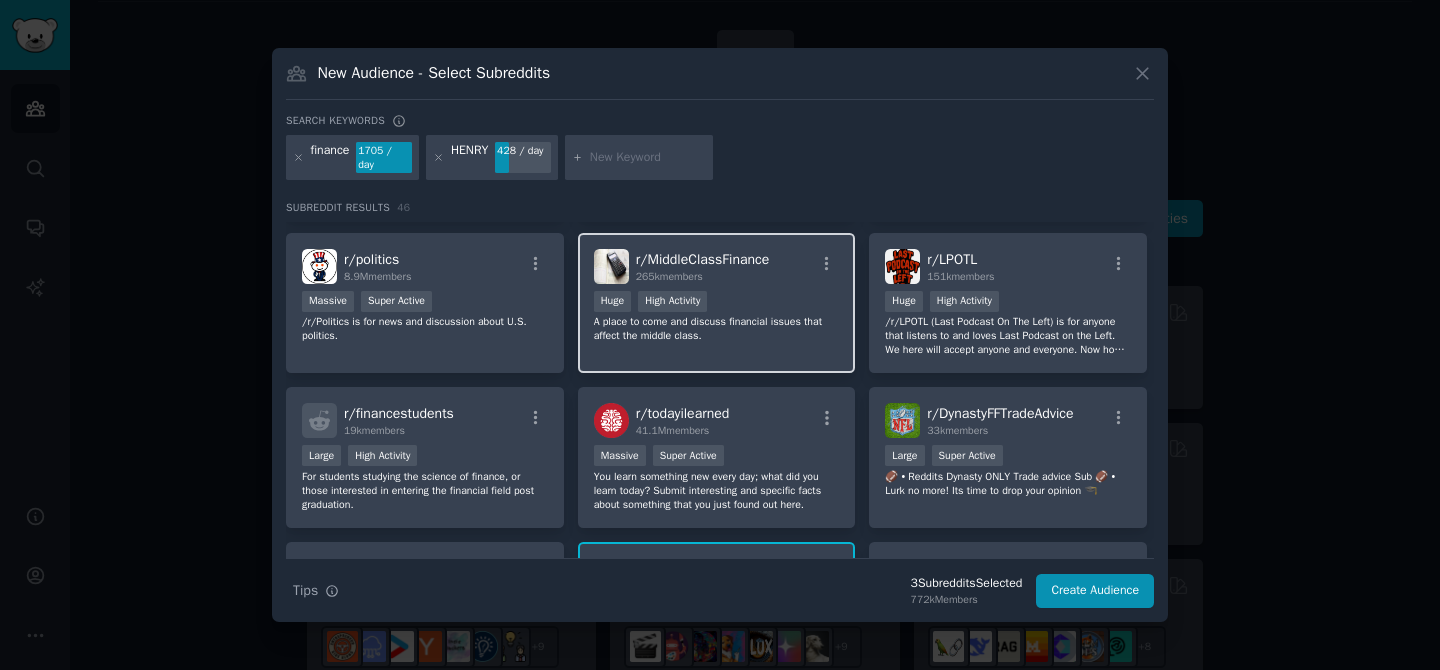 scroll, scrollTop: 879, scrollLeft: 0, axis: vertical 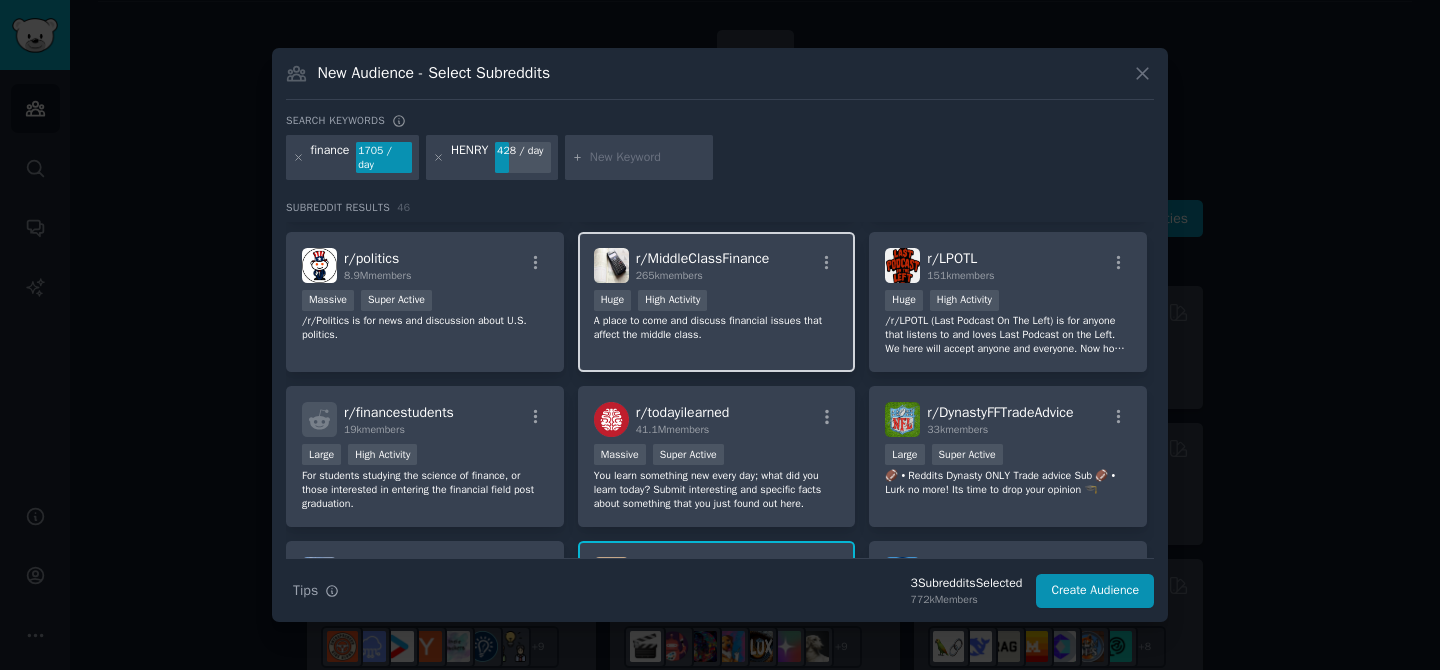 click on "A place to come and discuss financial issues that affect the middle class." at bounding box center [717, 328] 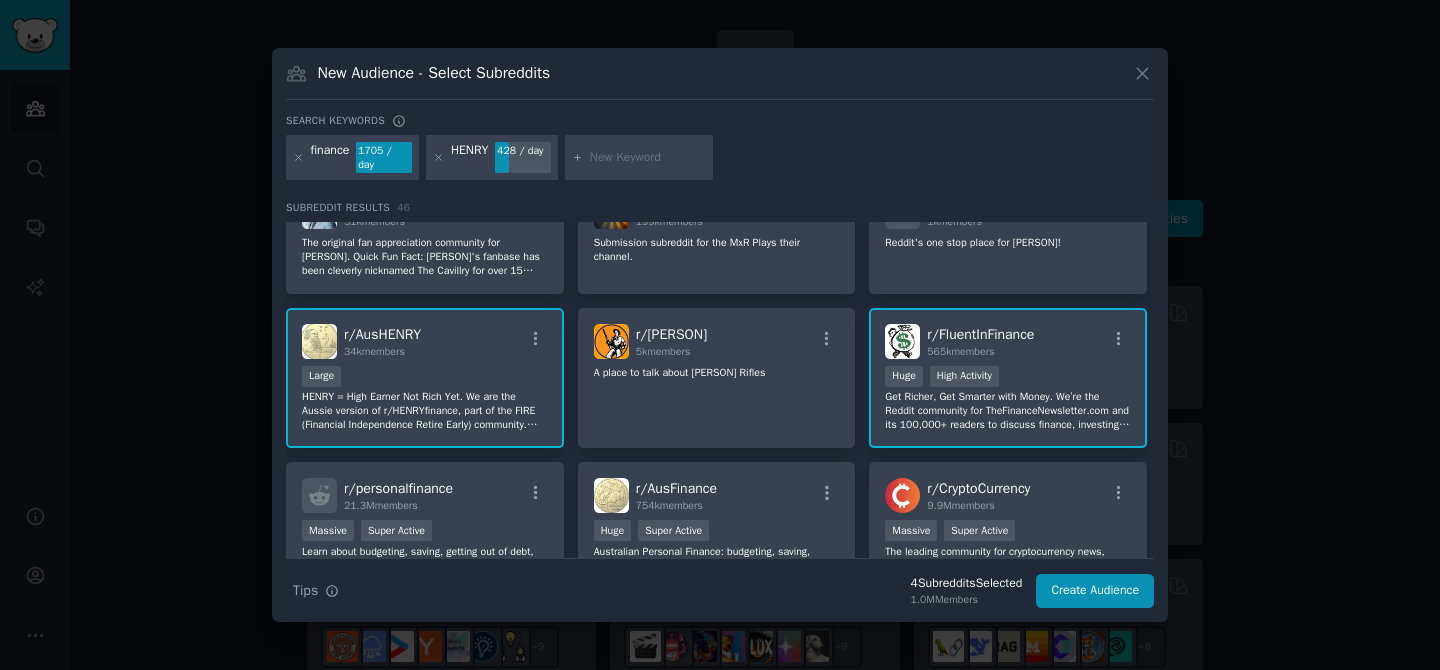 scroll, scrollTop: 439, scrollLeft: 0, axis: vertical 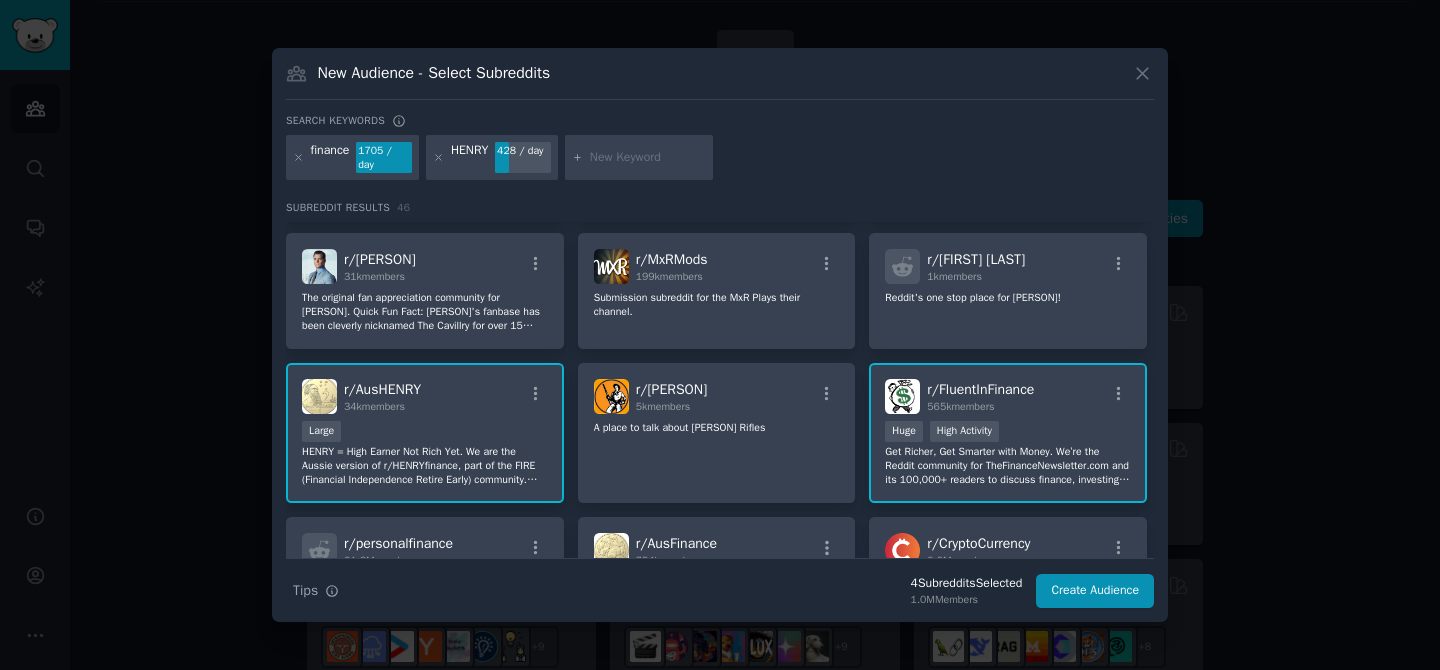 click at bounding box center (648, 158) 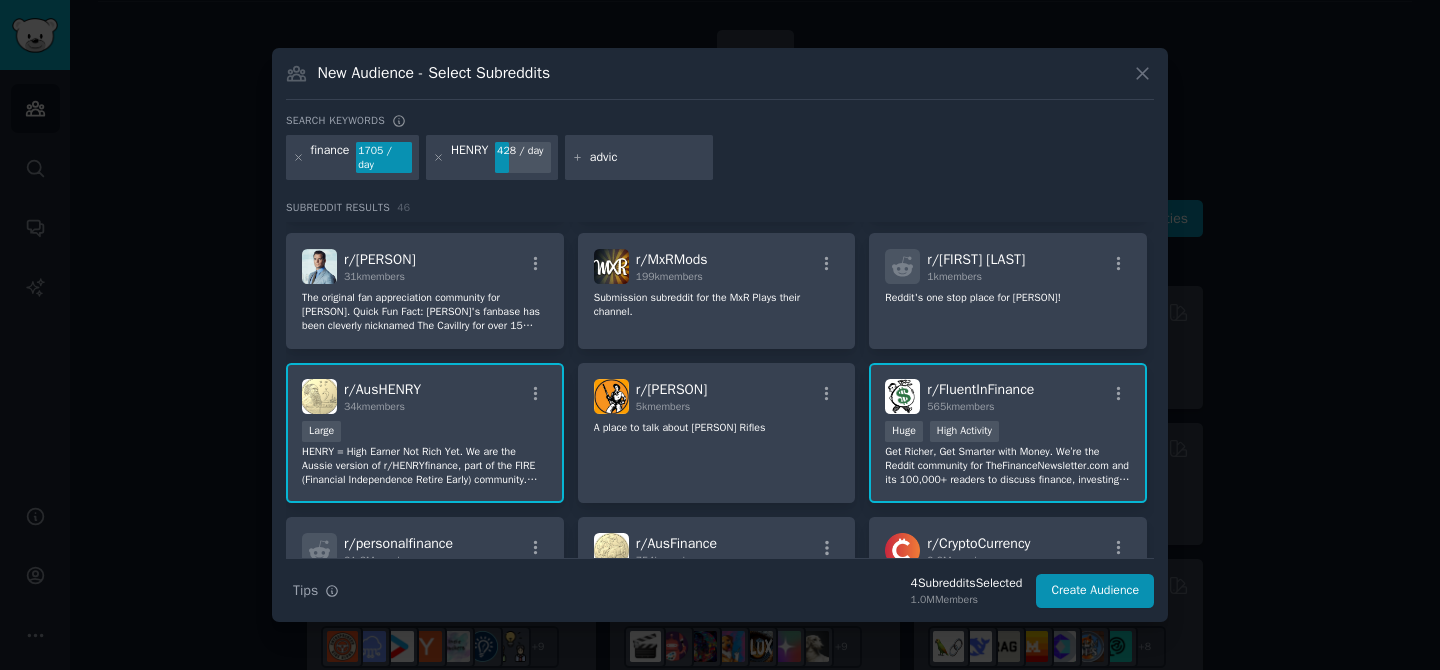 type on "advice" 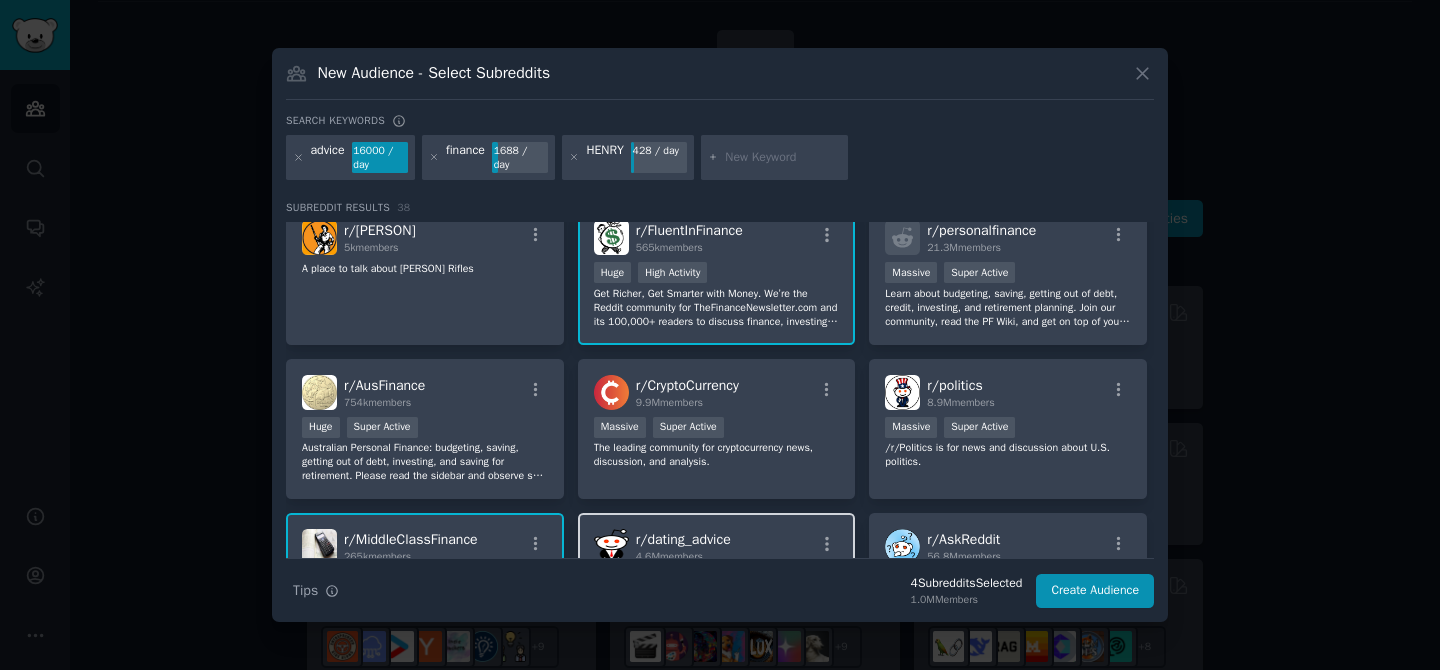scroll, scrollTop: 0, scrollLeft: 0, axis: both 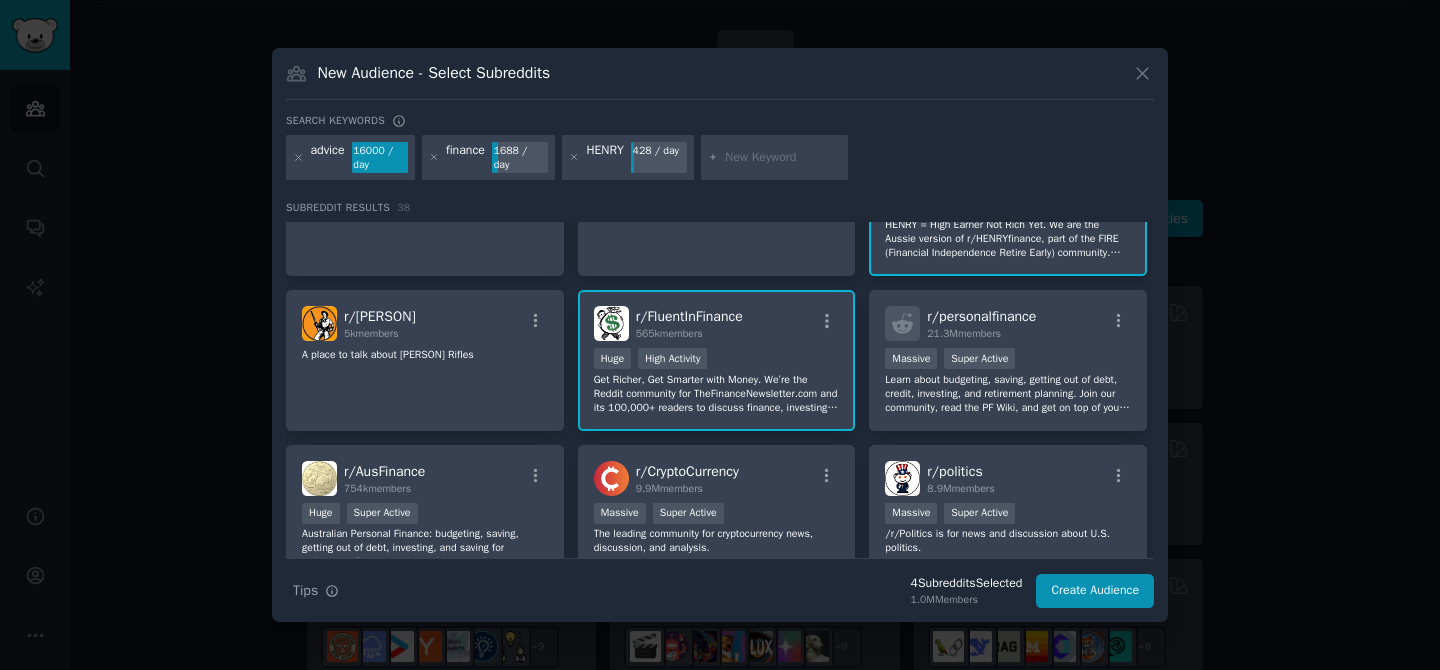 click on "565k  members" at bounding box center [689, 334] 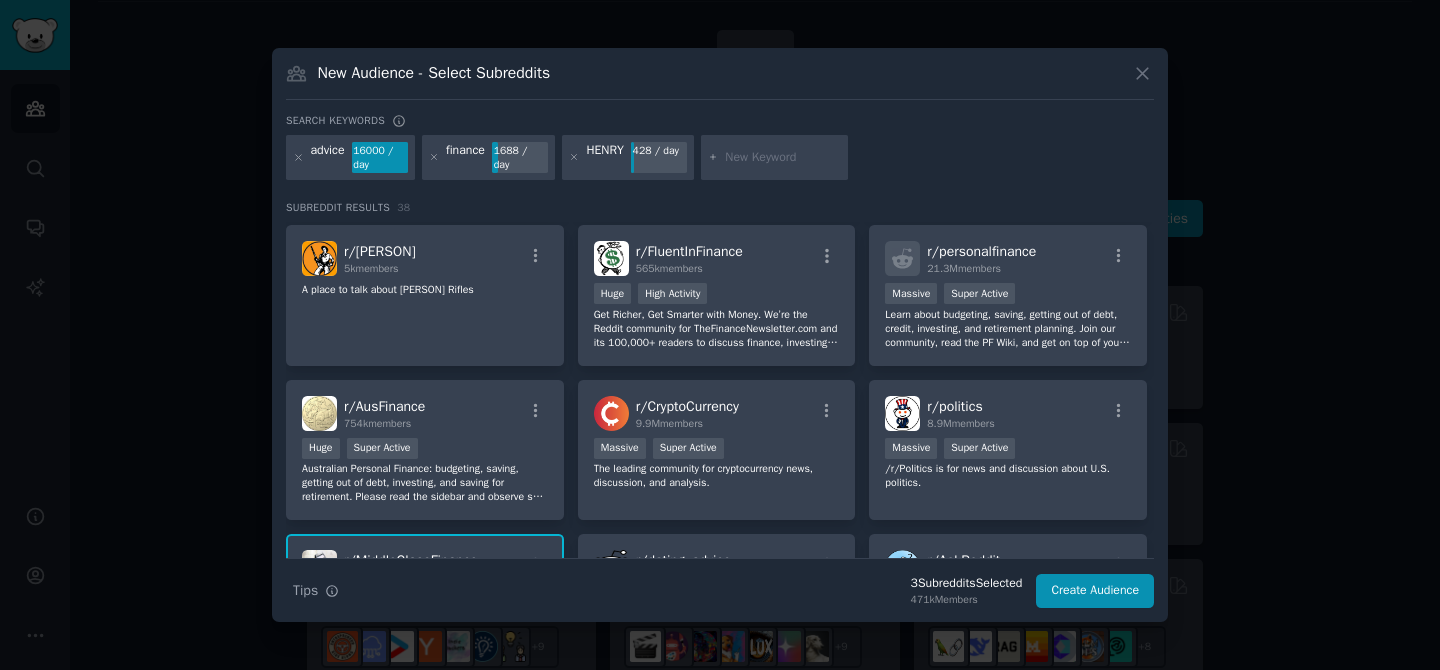 scroll, scrollTop: 730, scrollLeft: 0, axis: vertical 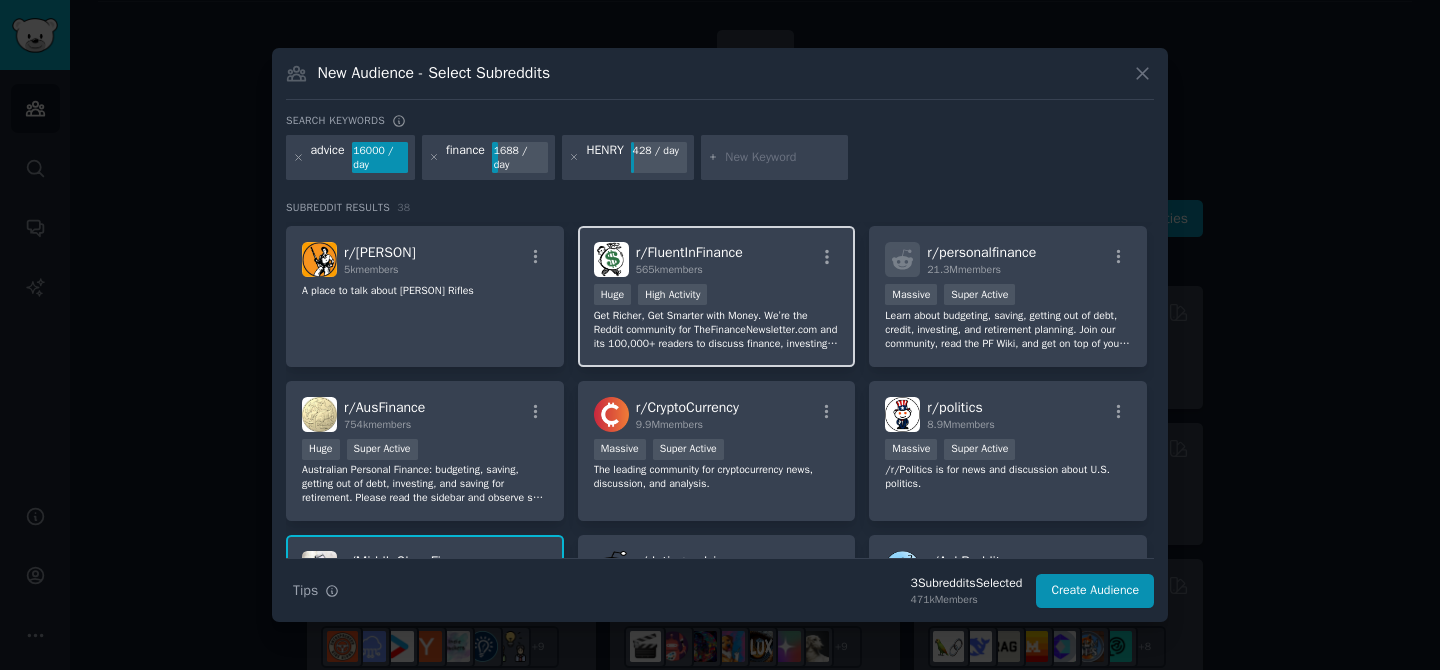 click on "r/ FluentInFinance 565k  members Huge High Activity Get Richer, Get Smarter with Money.
We’re the Reddit community for TheFinanceNewsletter.com and its 100,000+ readers to discuss finance, investing, personal finance, real estate, stocks, crypto, economic policy, geopolitics and current events.
All viewpoints welcomed!" at bounding box center (717, 296) 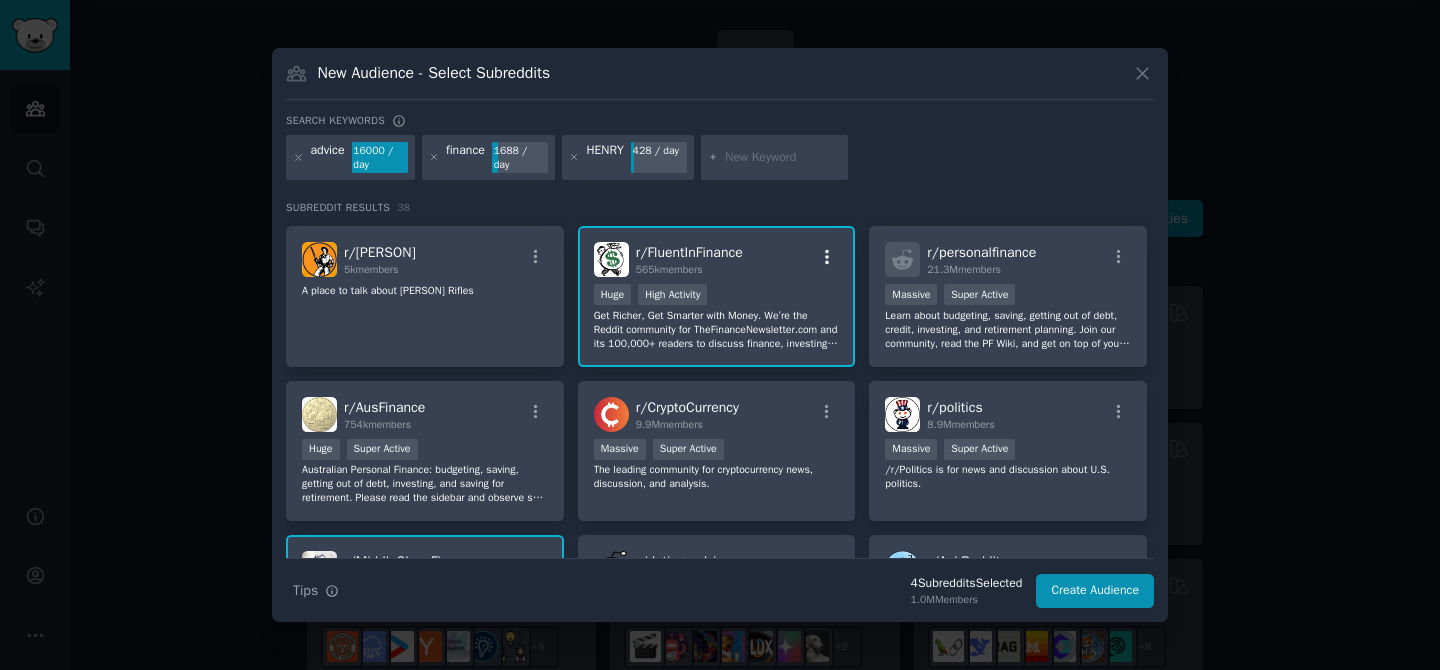 click 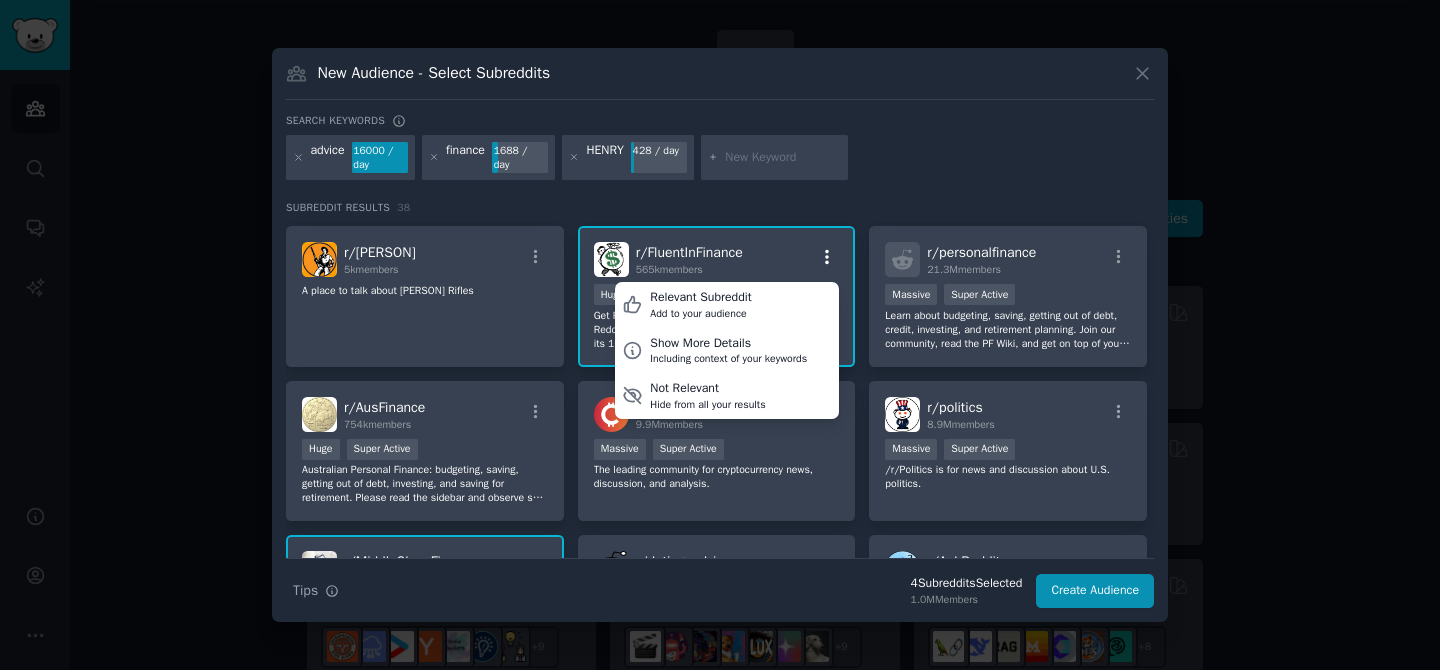 click 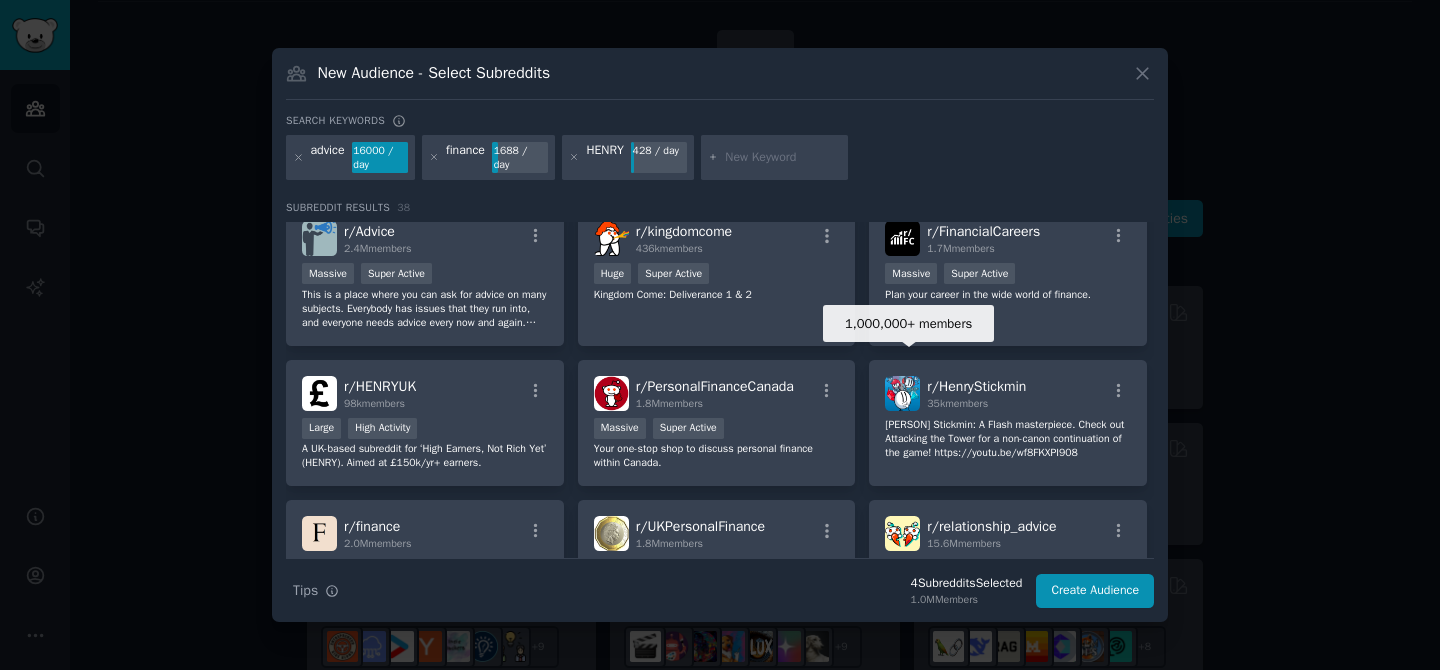 scroll, scrollTop: 0, scrollLeft: 0, axis: both 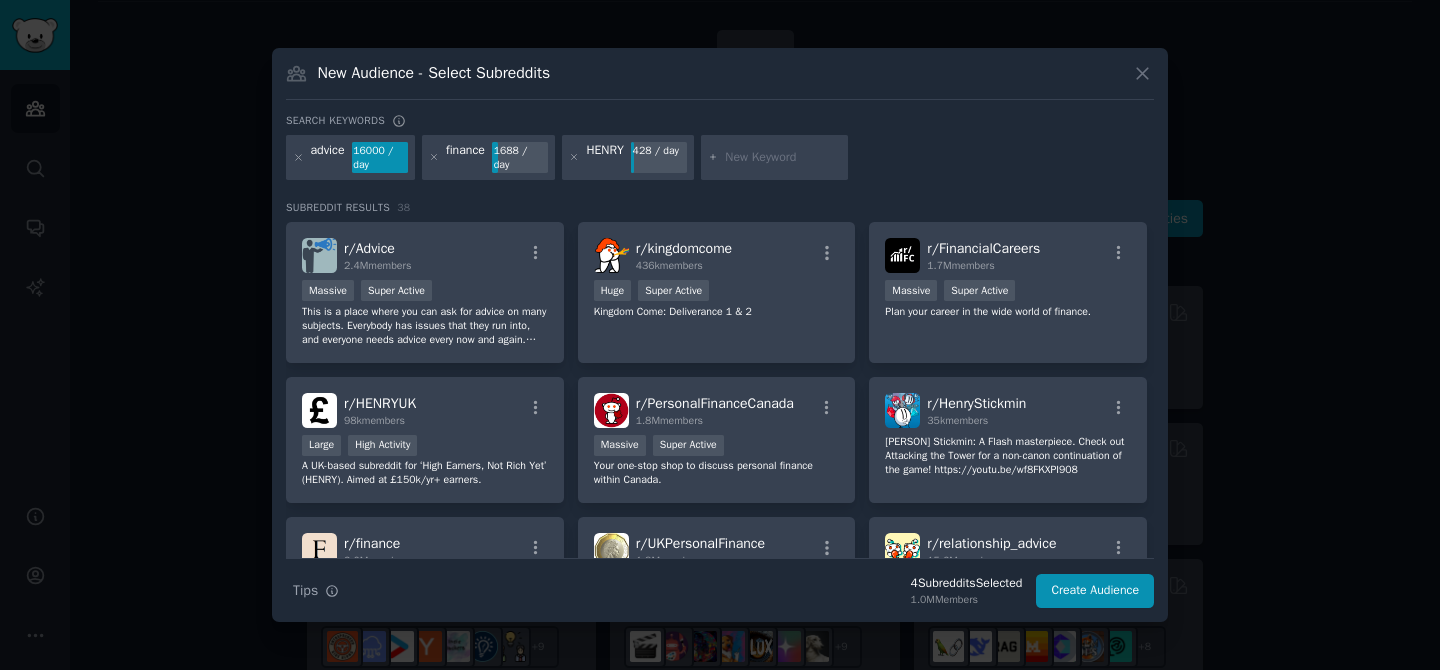 click on "HENRY 428 / day" at bounding box center (628, 158) 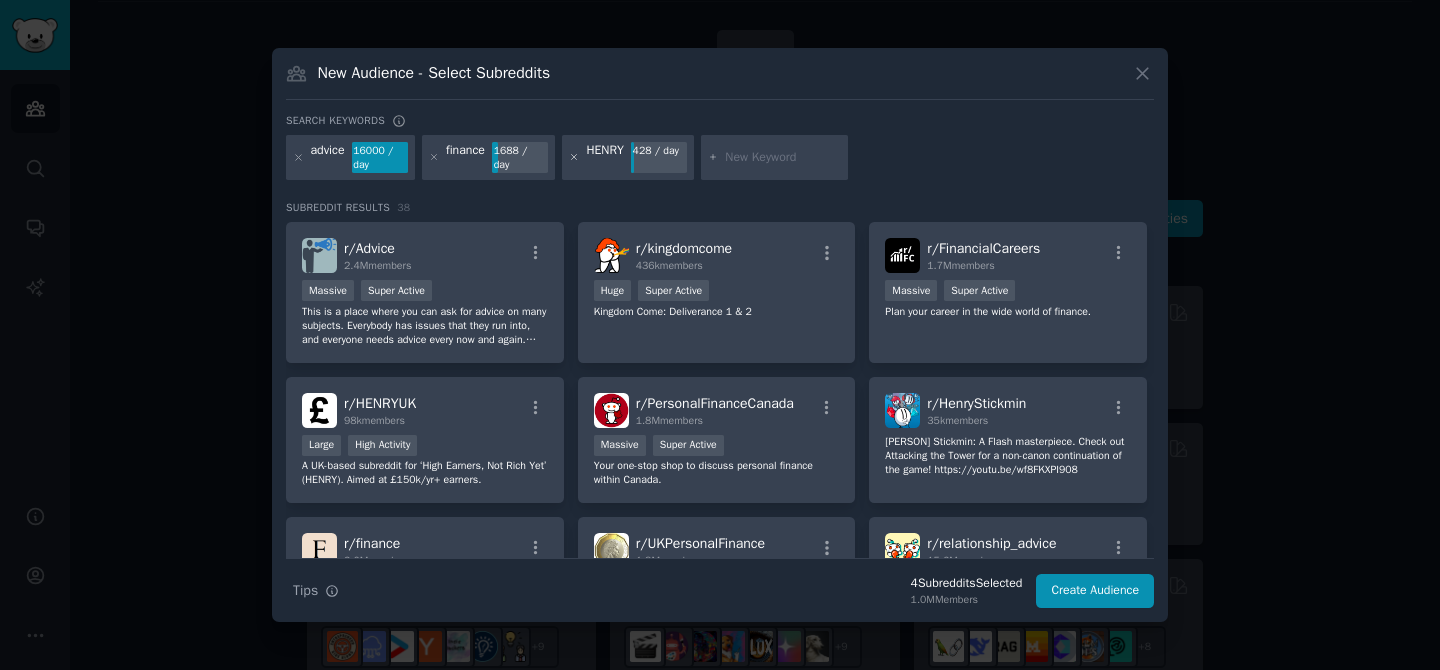 click 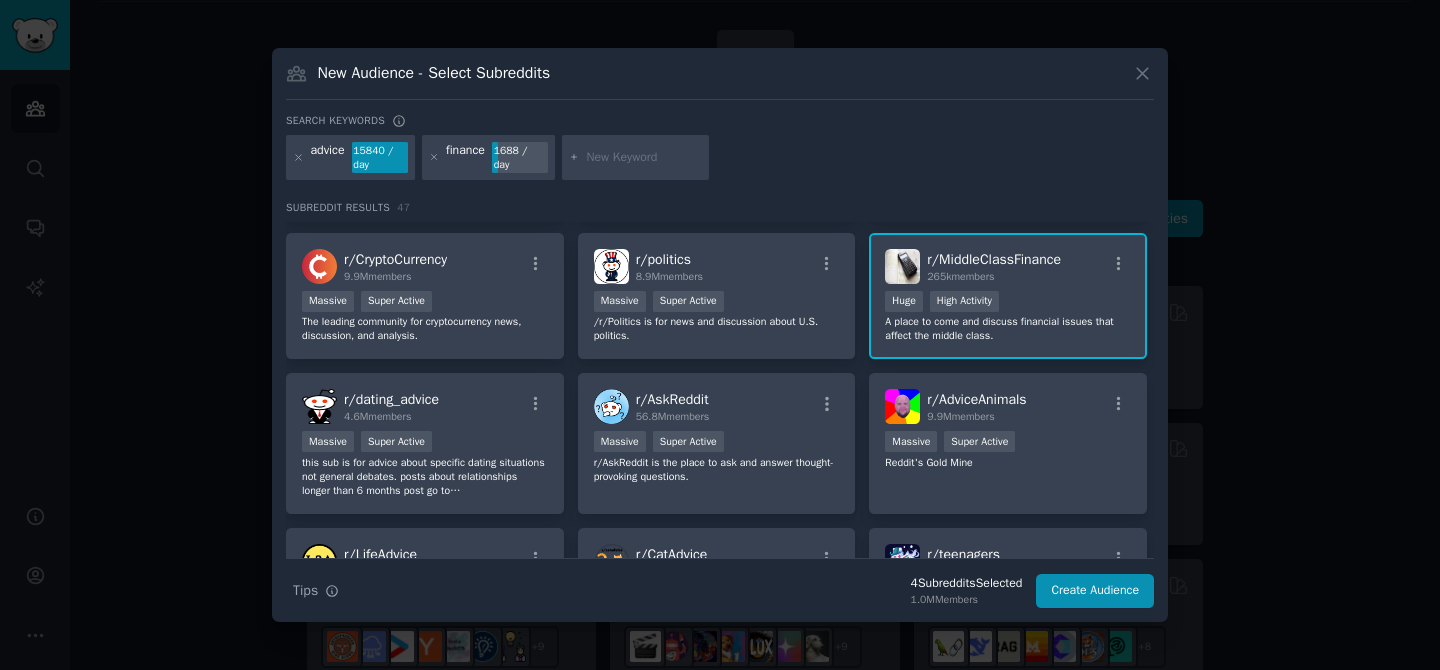 scroll, scrollTop: 473, scrollLeft: 0, axis: vertical 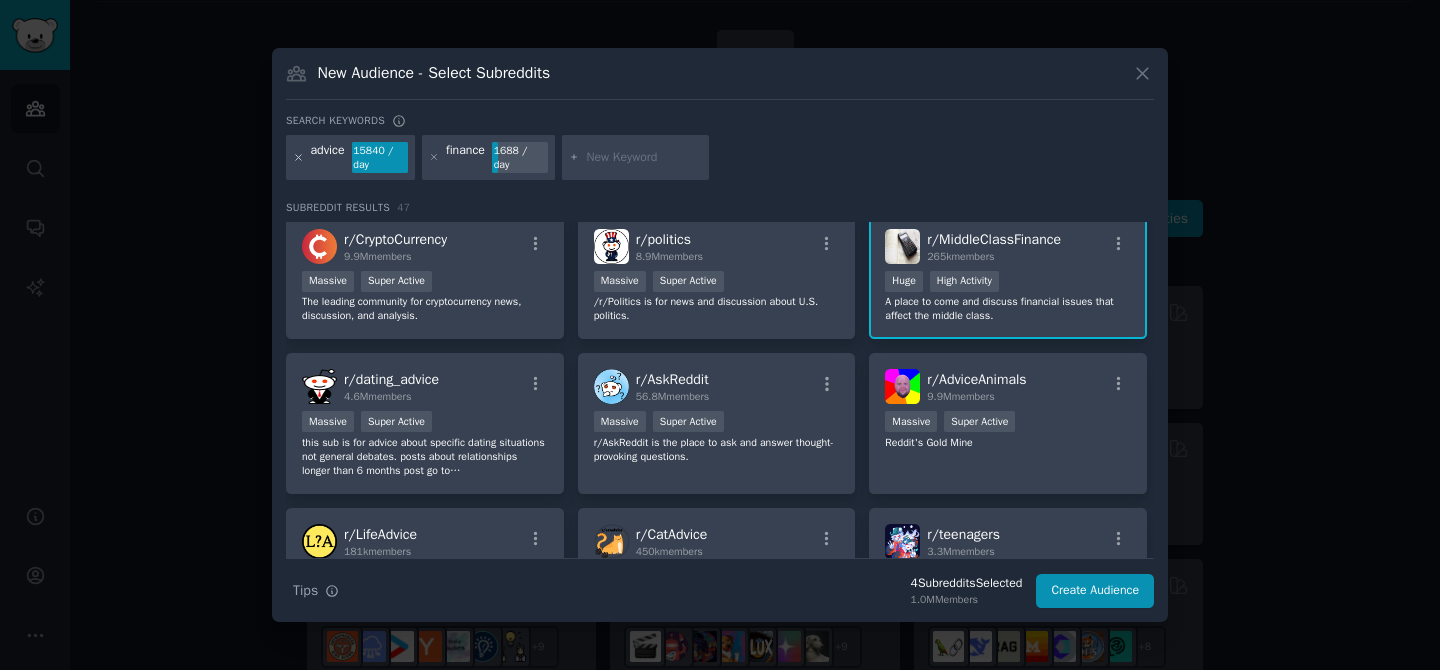click 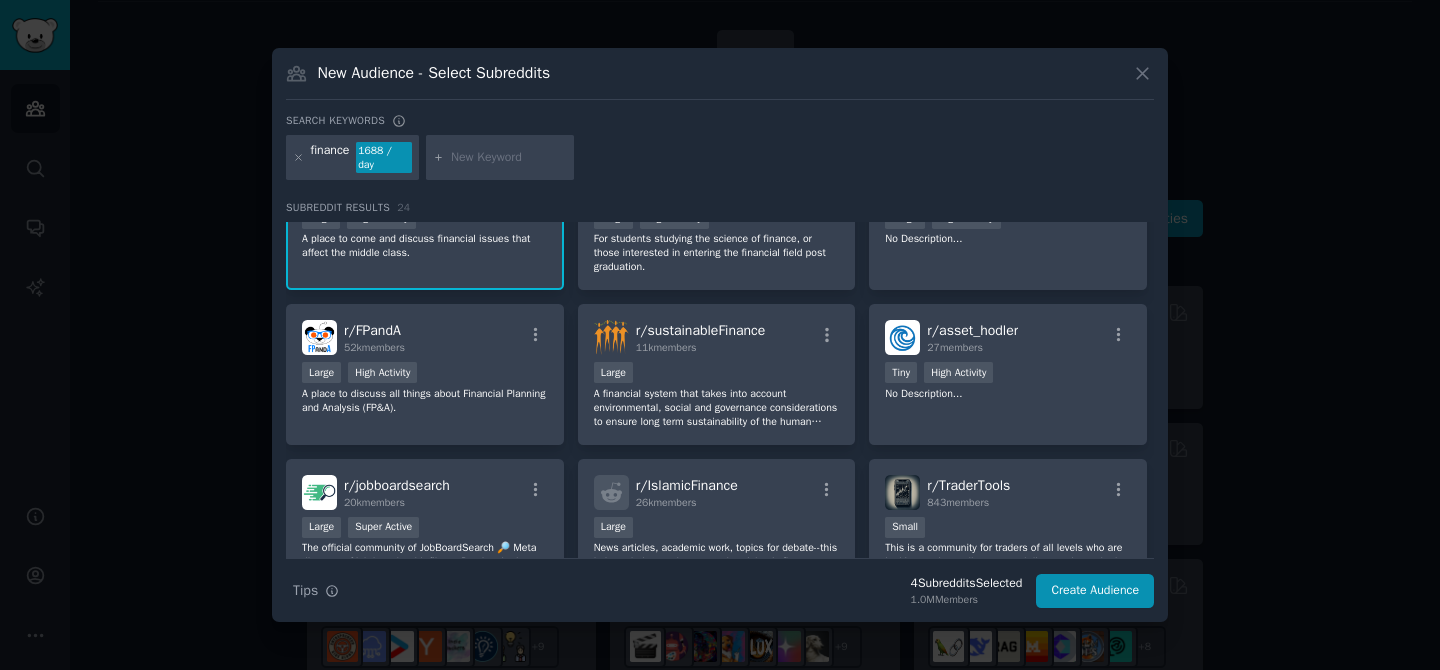 scroll, scrollTop: 546, scrollLeft: 0, axis: vertical 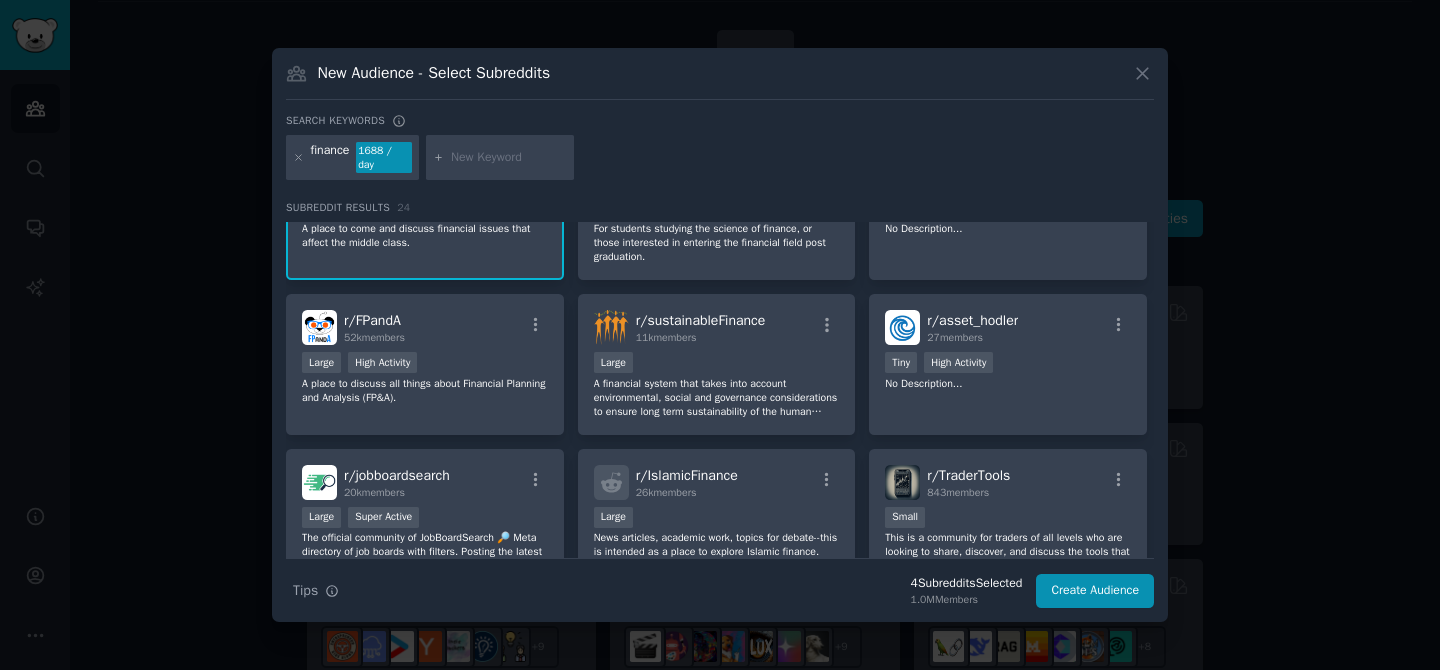 click at bounding box center (298, 158) 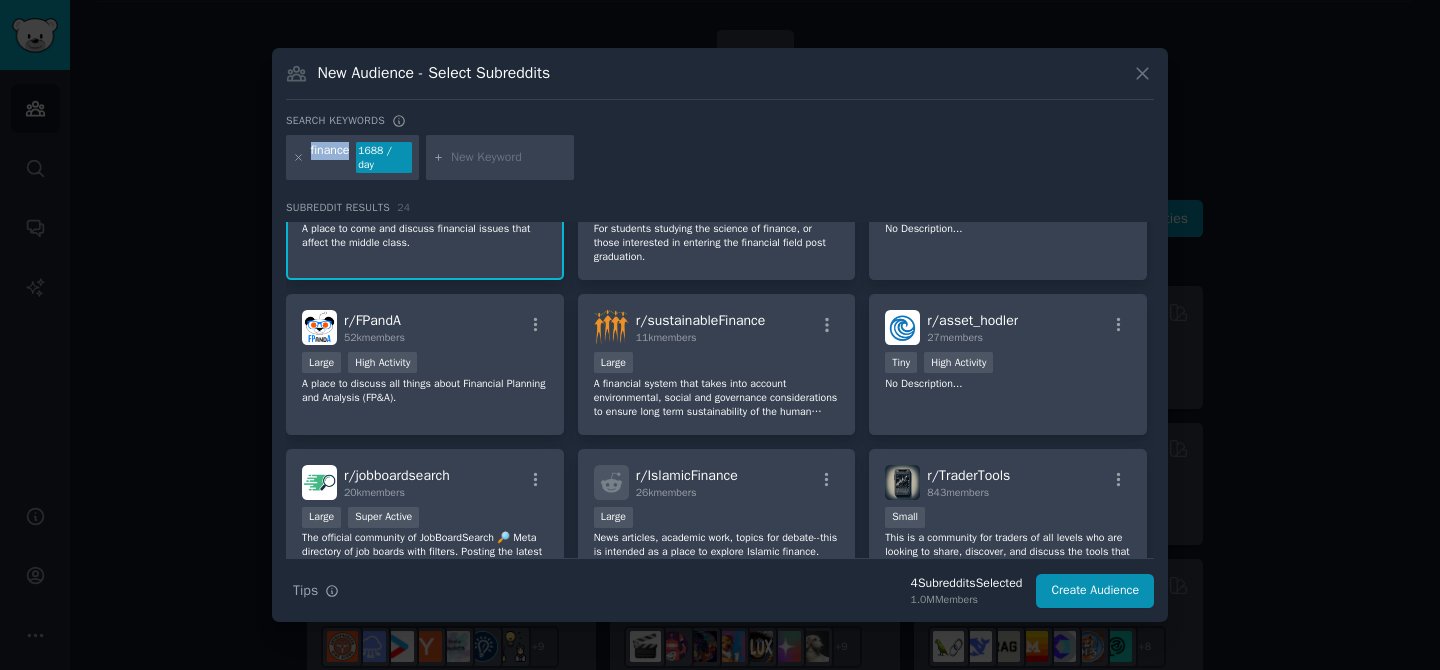 click at bounding box center [298, 158] 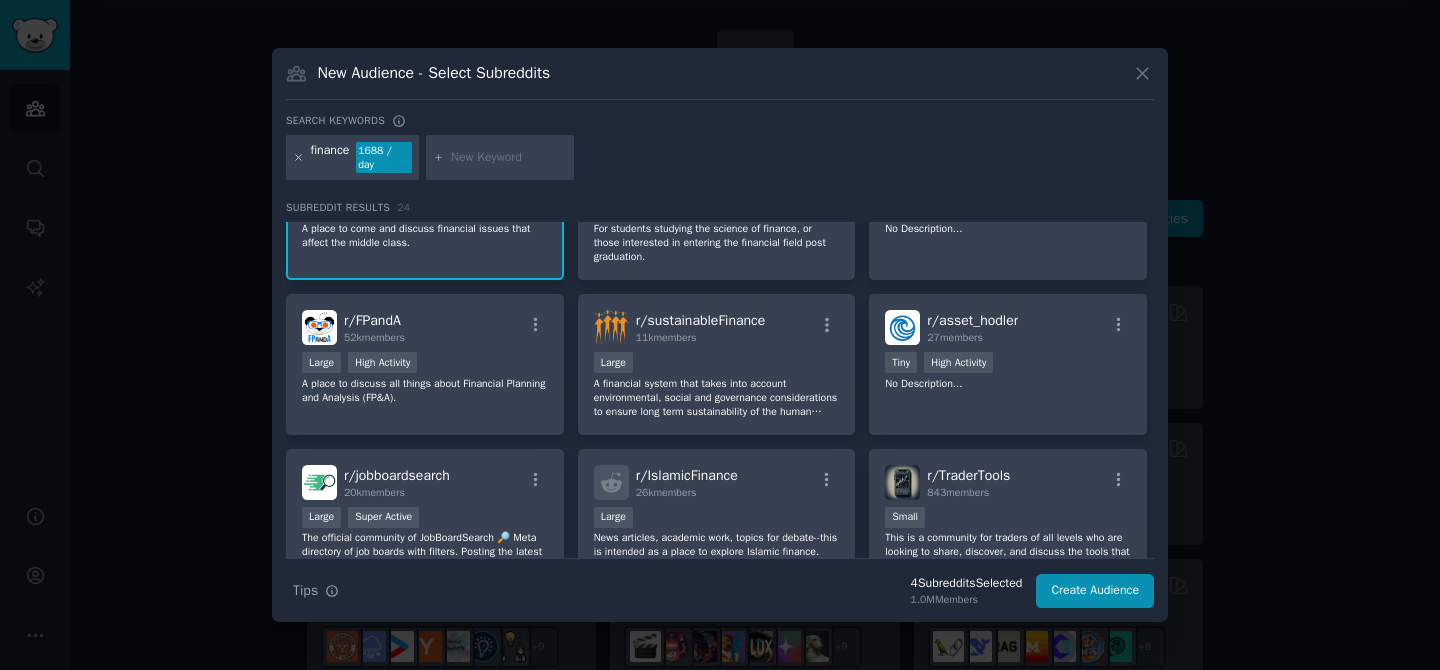 click 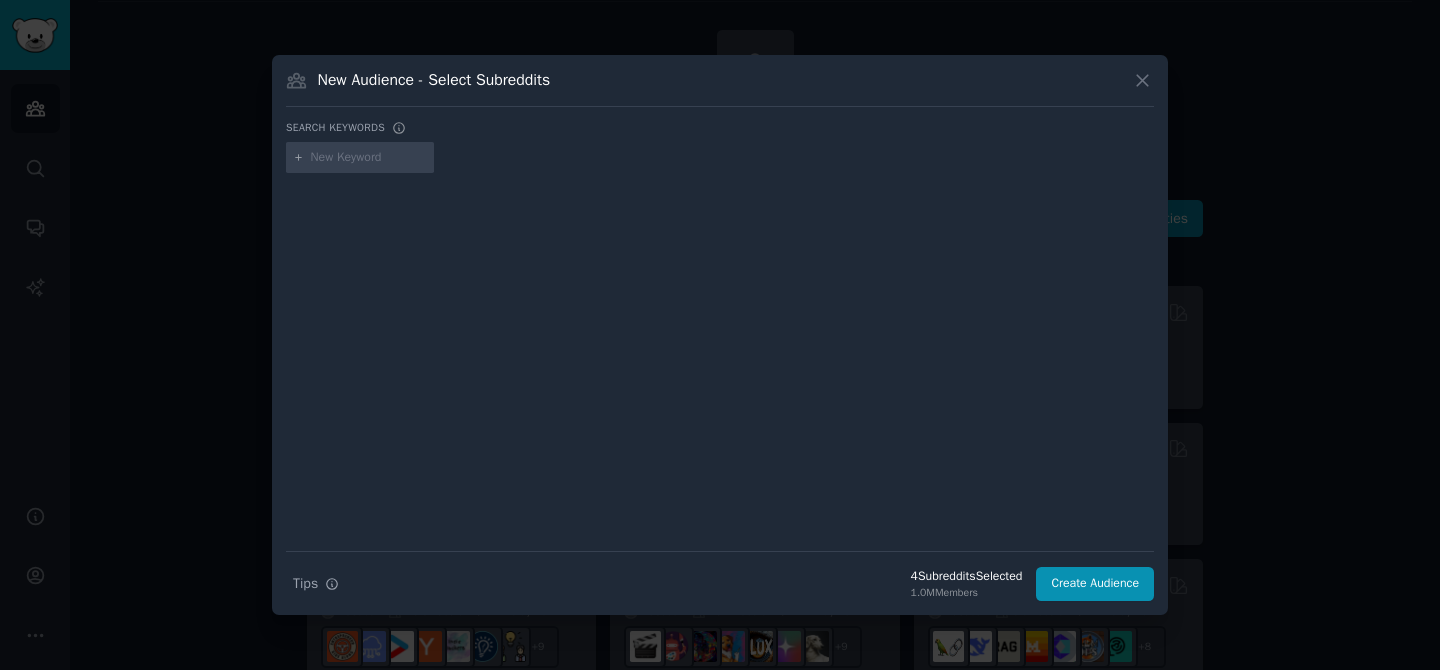 click at bounding box center (360, 158) 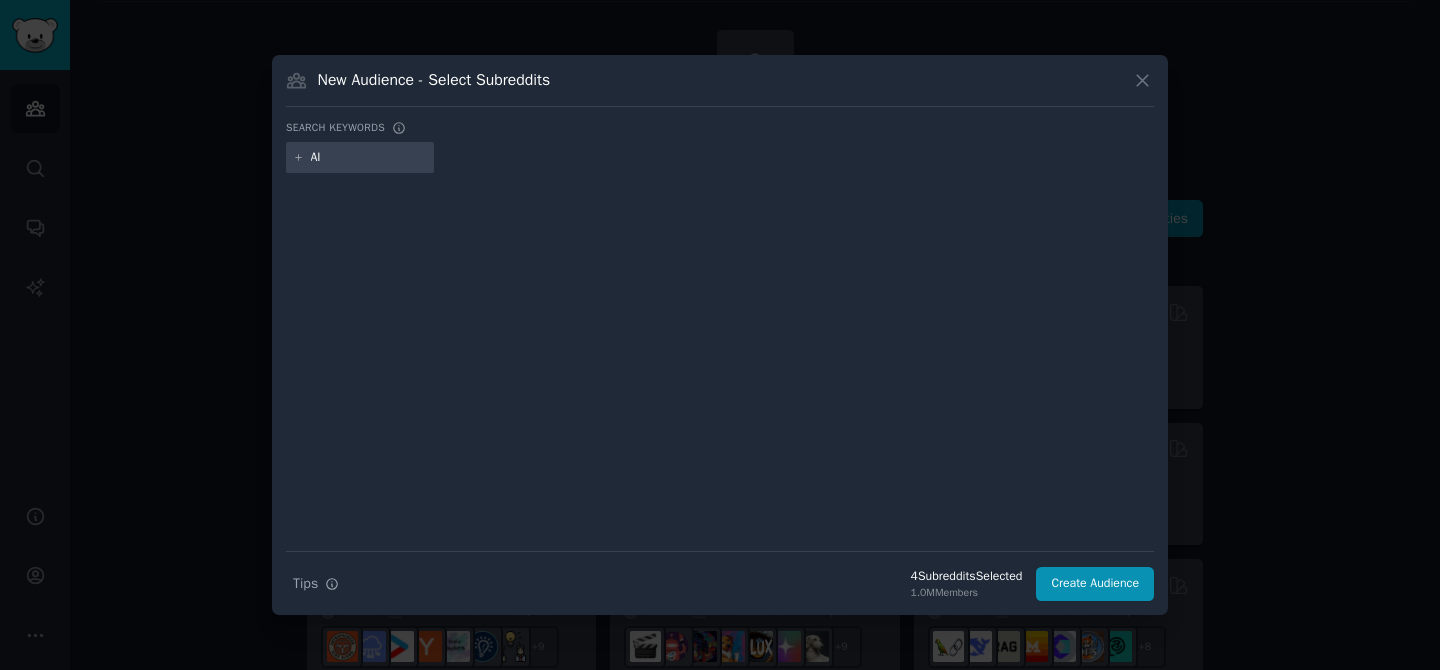 type on "AIO" 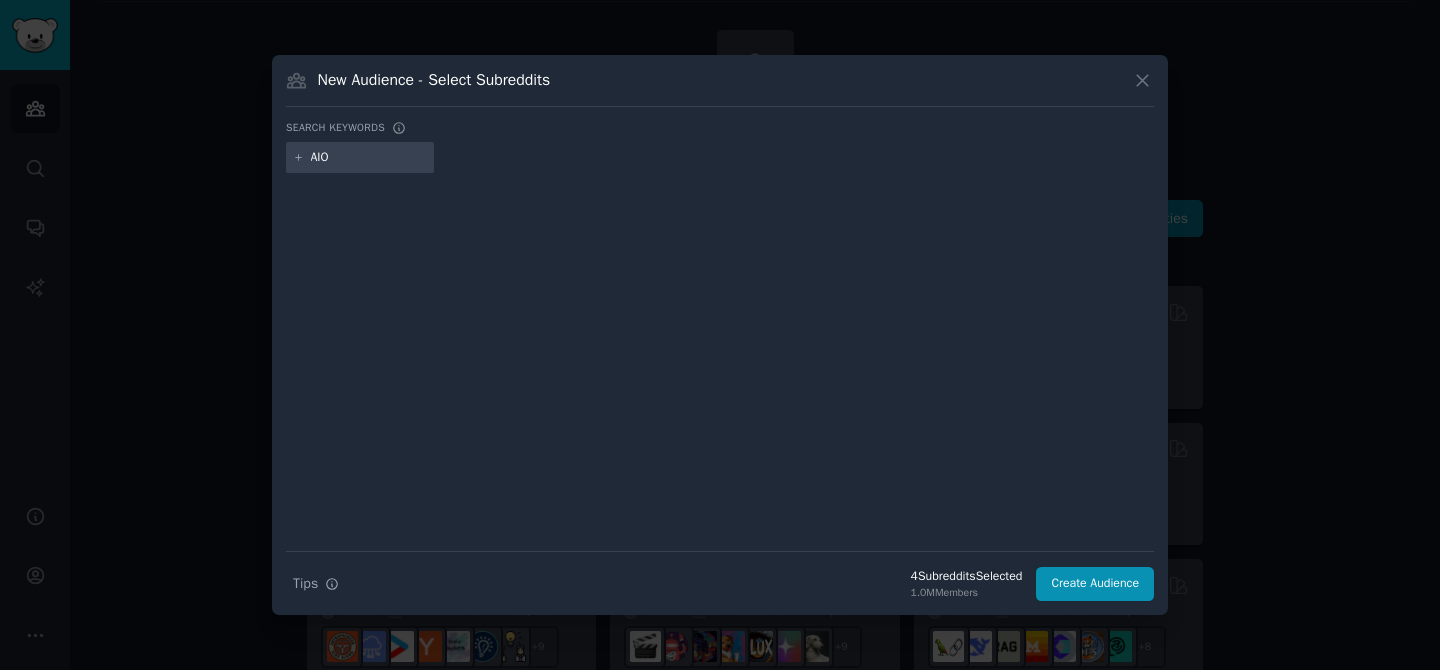 type 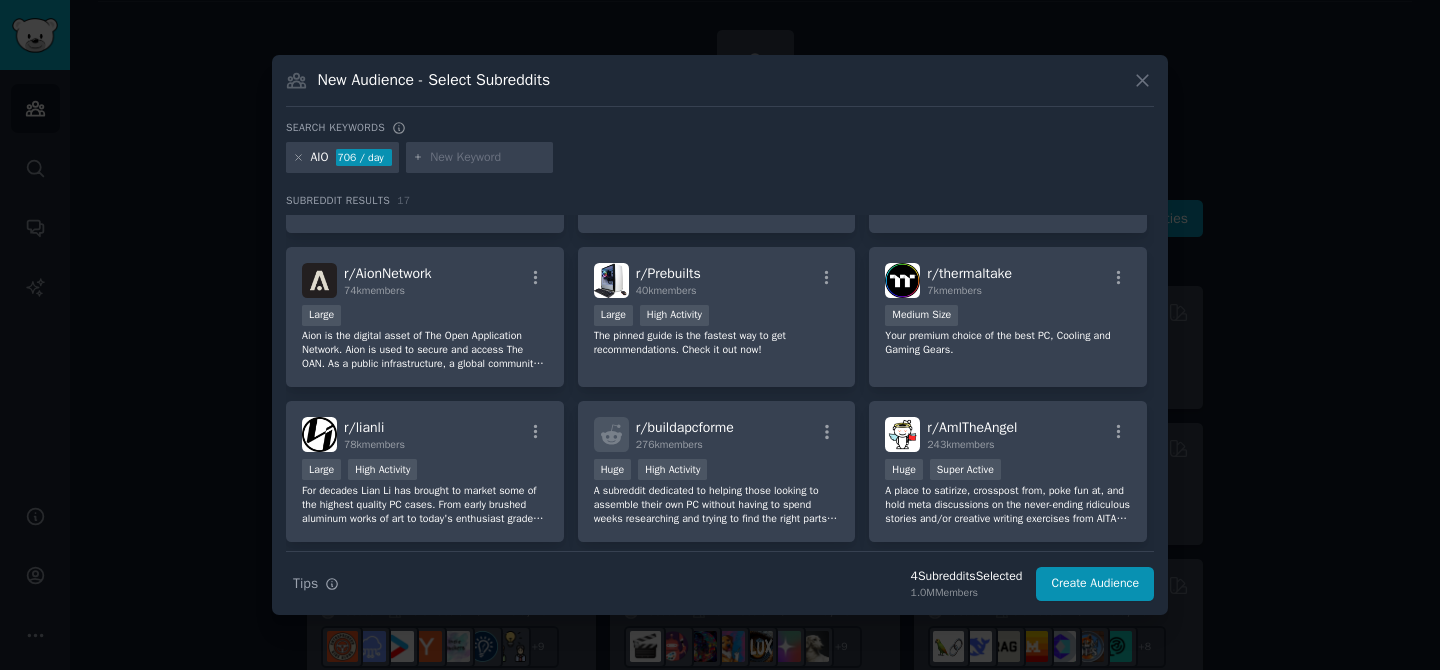 scroll, scrollTop: 435, scrollLeft: 0, axis: vertical 